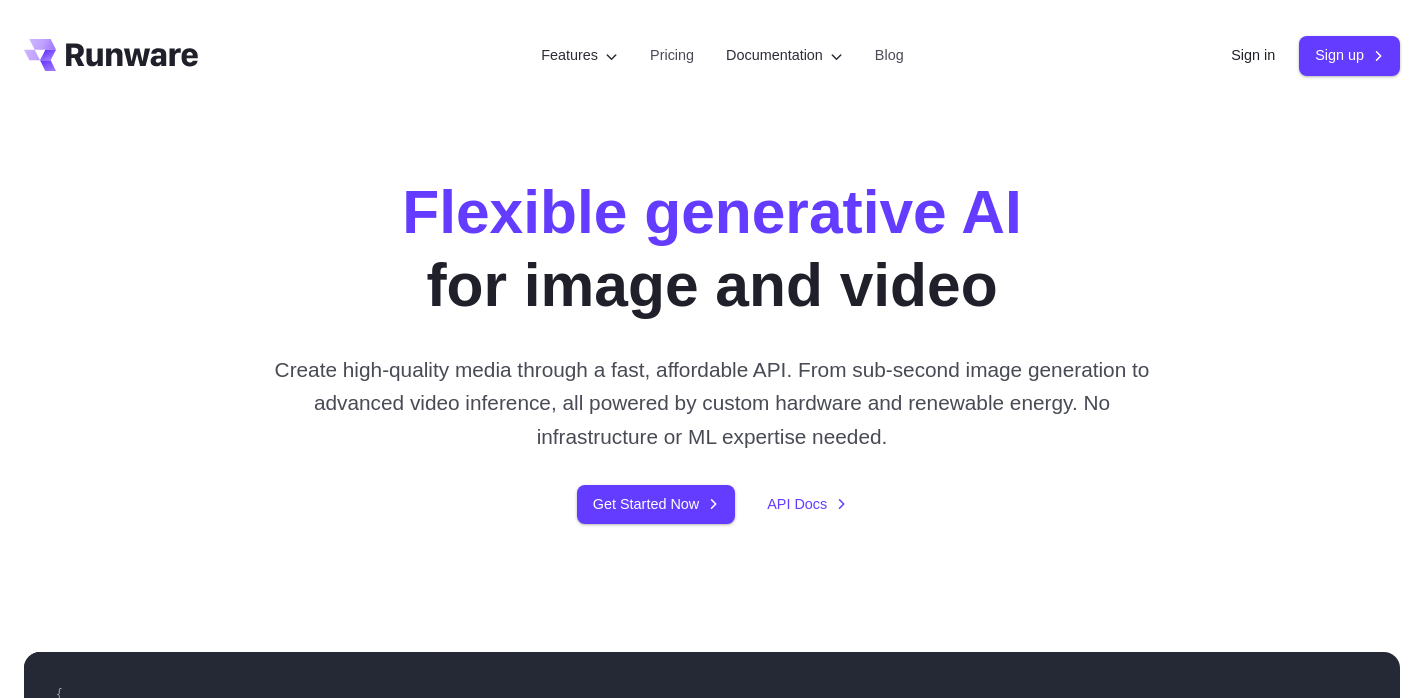 scroll, scrollTop: 0, scrollLeft: 0, axis: both 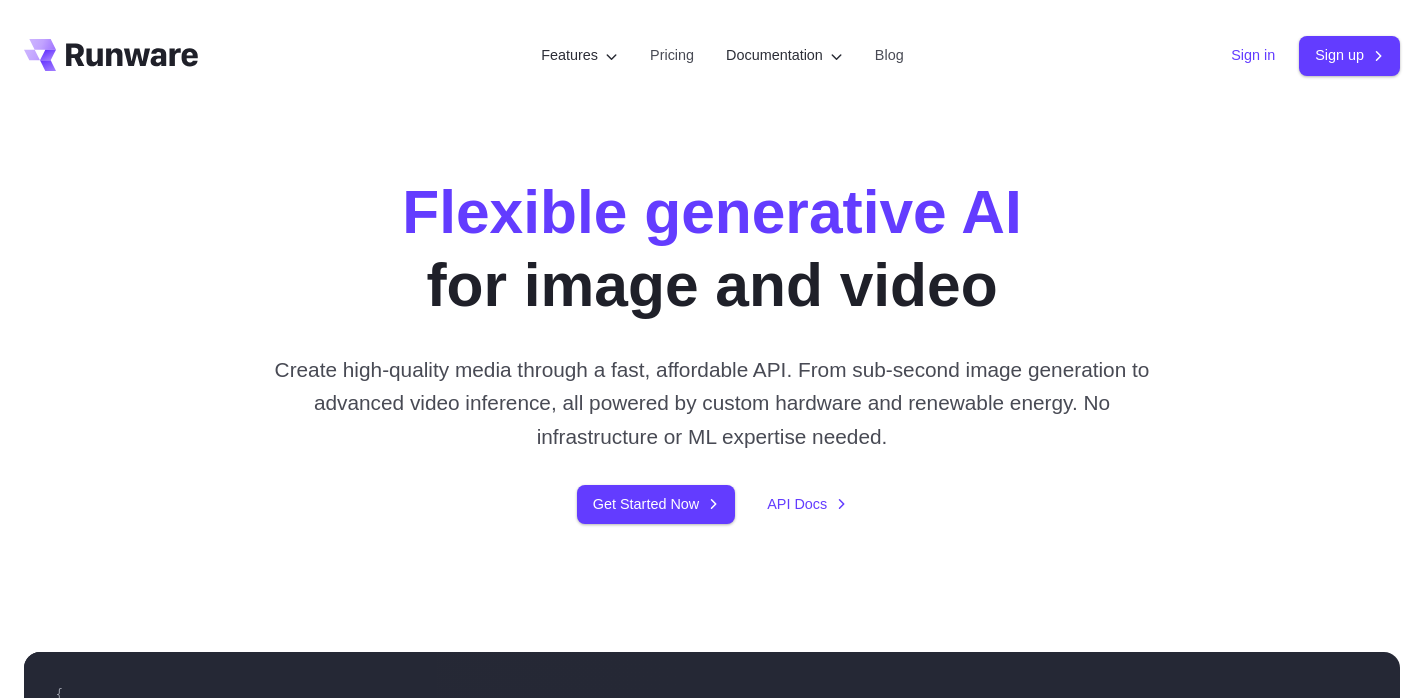 click on "Sign in" at bounding box center (1253, 55) 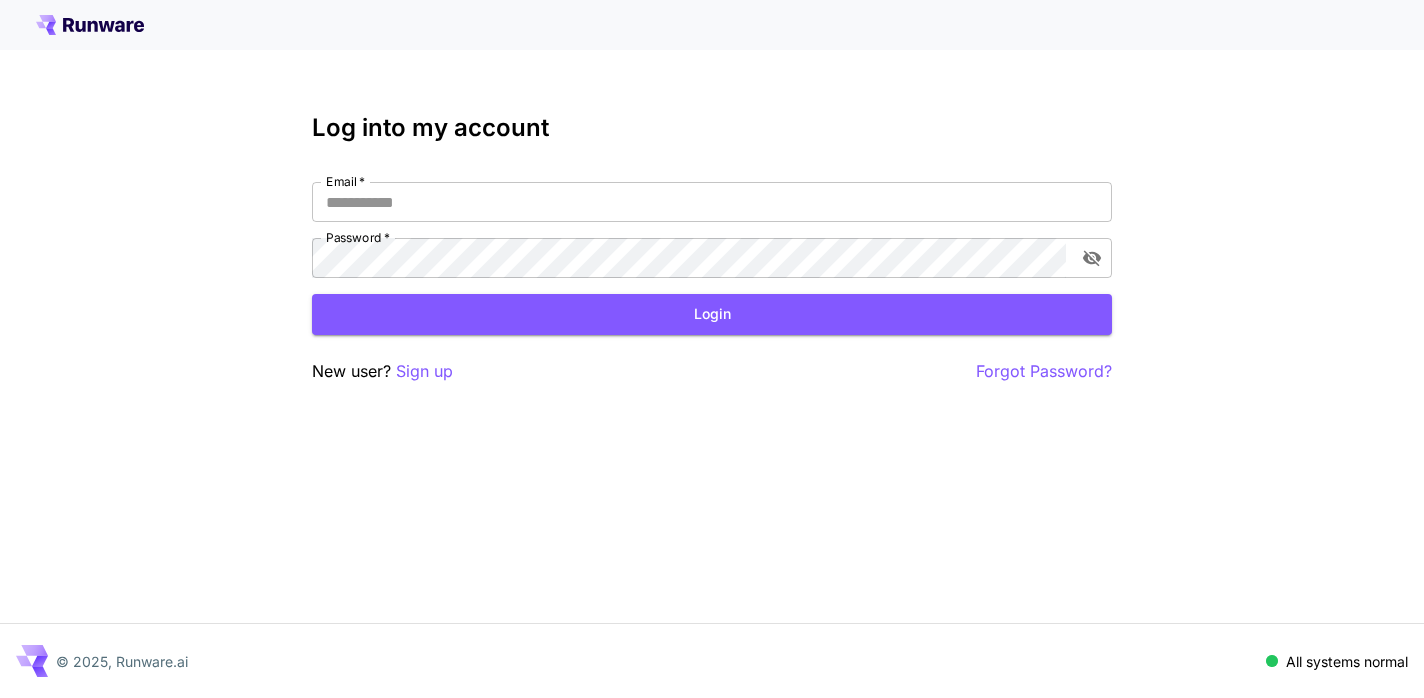 scroll, scrollTop: 0, scrollLeft: 0, axis: both 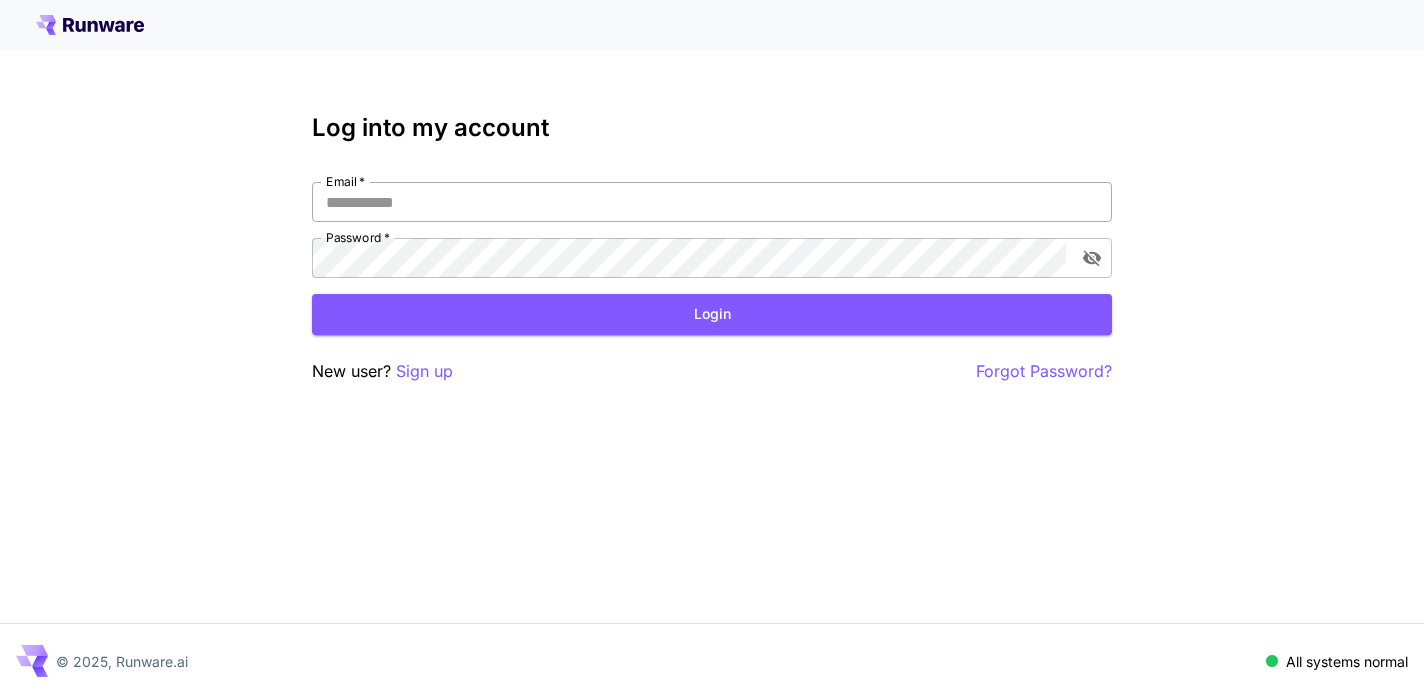 click on "Email   *" at bounding box center (712, 202) 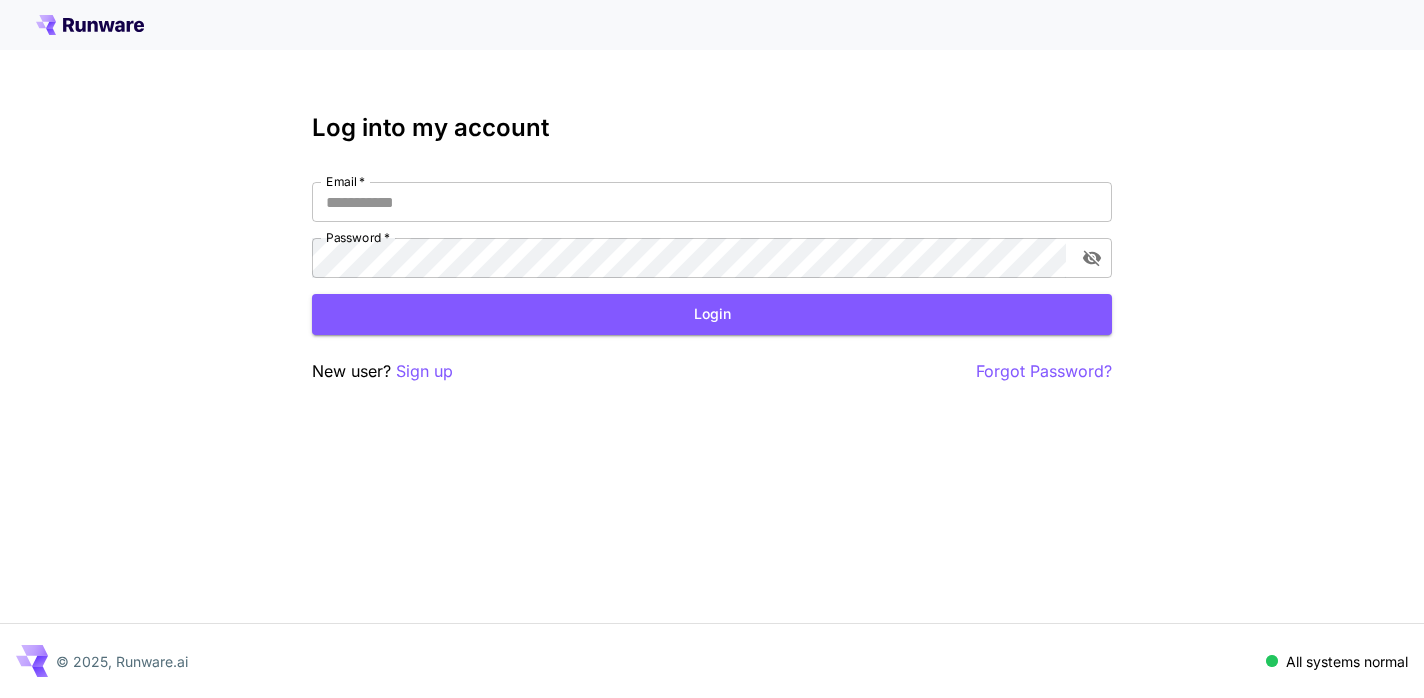 type on "**********" 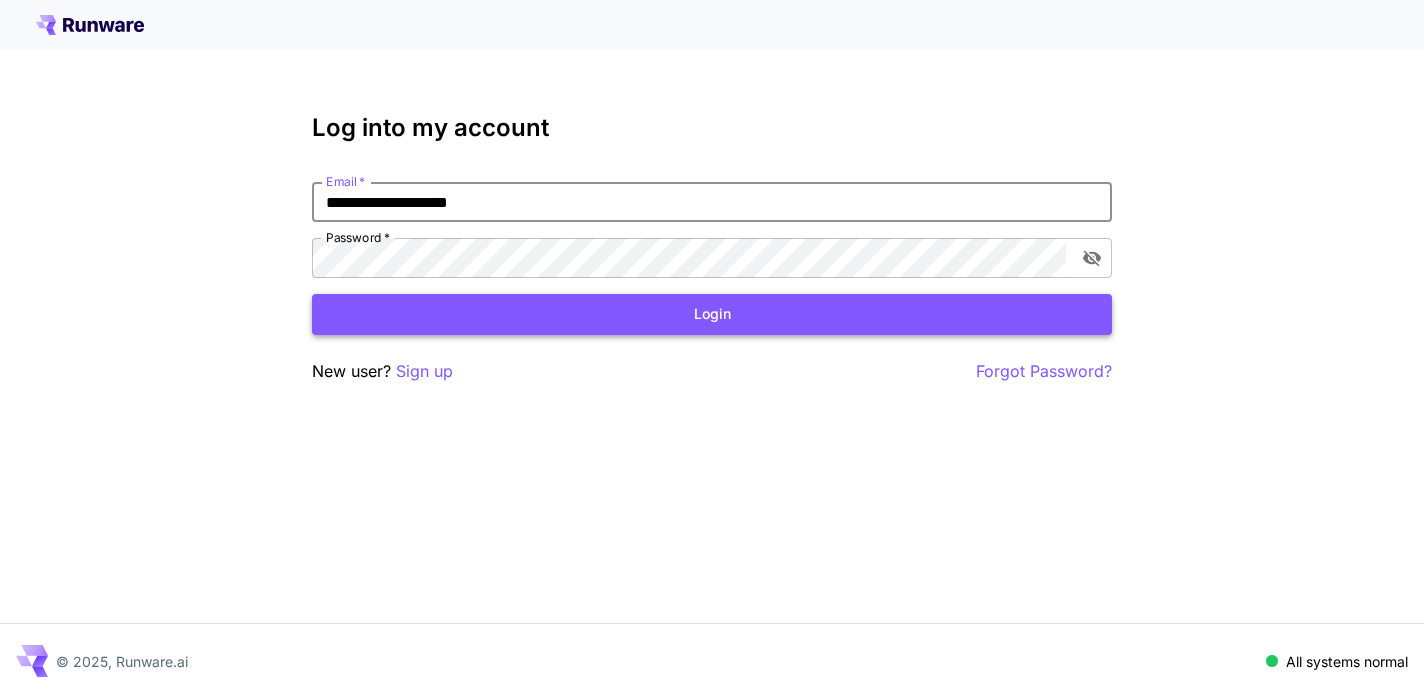 click on "Login" at bounding box center (712, 314) 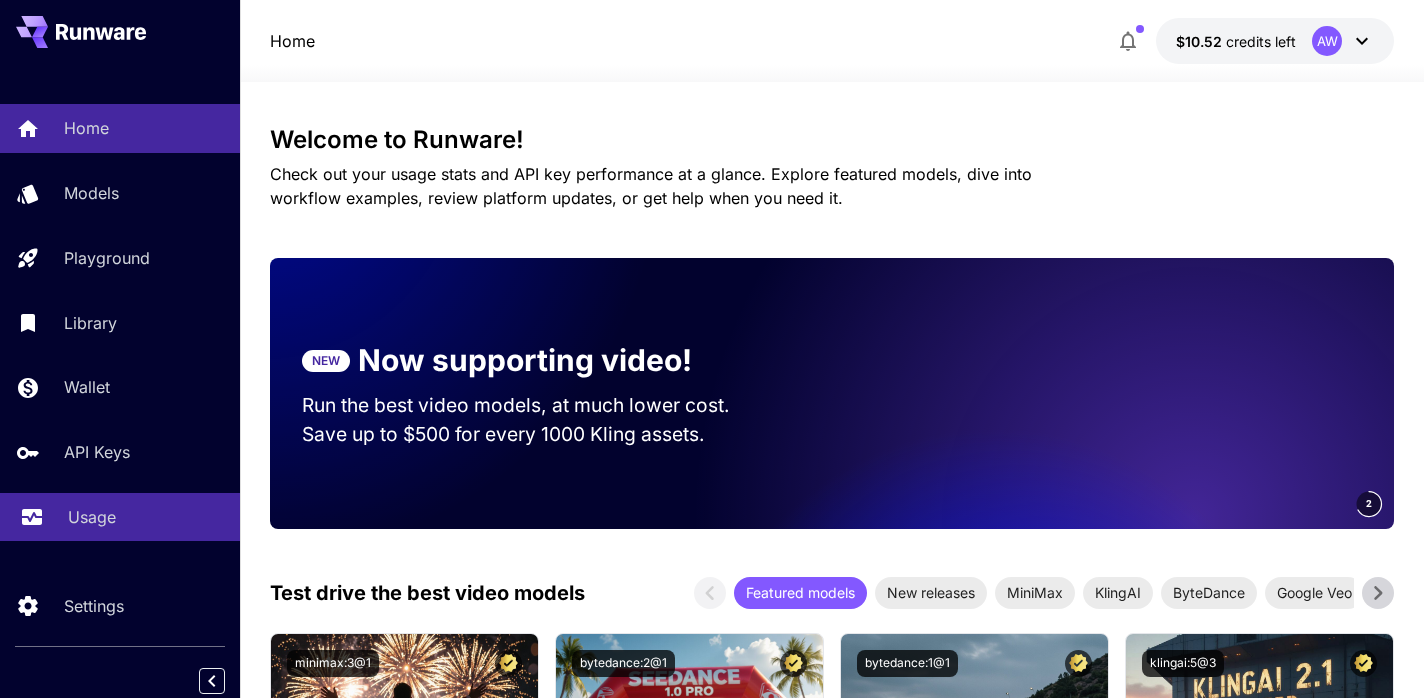 click on "Usage" at bounding box center (146, 517) 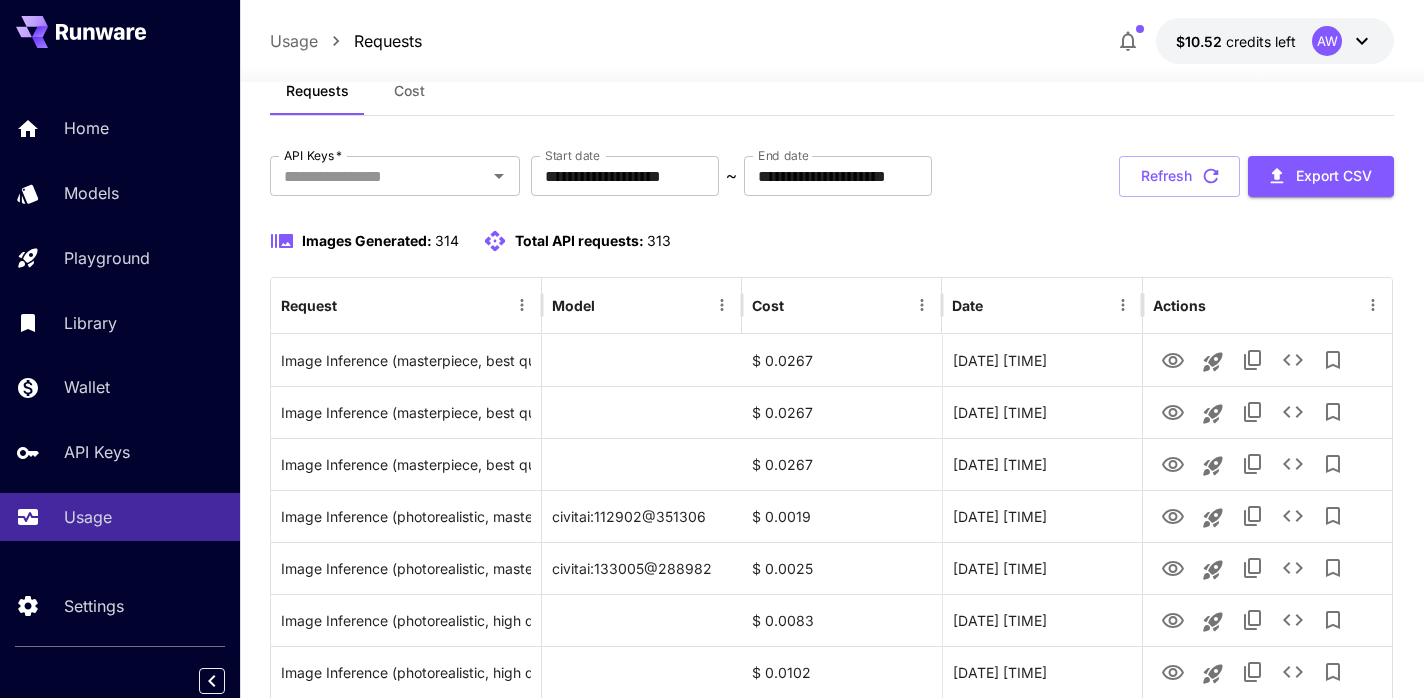 scroll, scrollTop: 60, scrollLeft: 0, axis: vertical 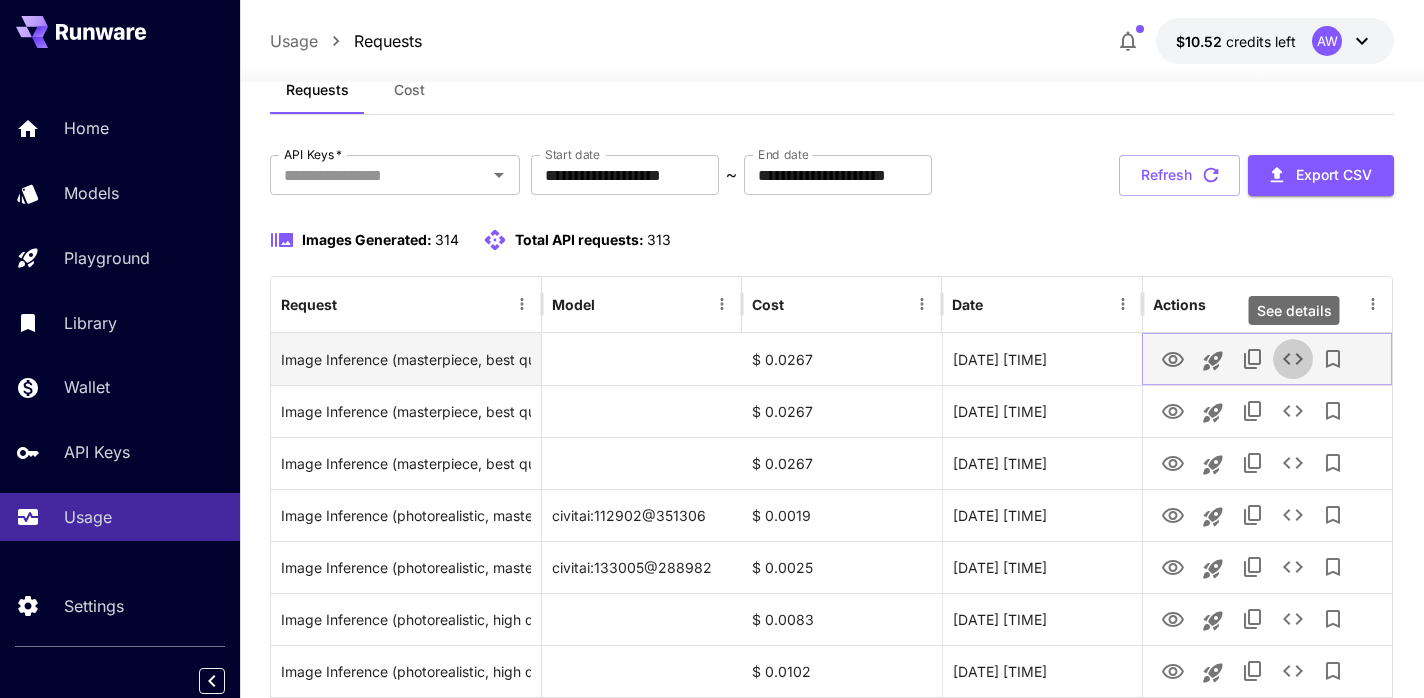 click 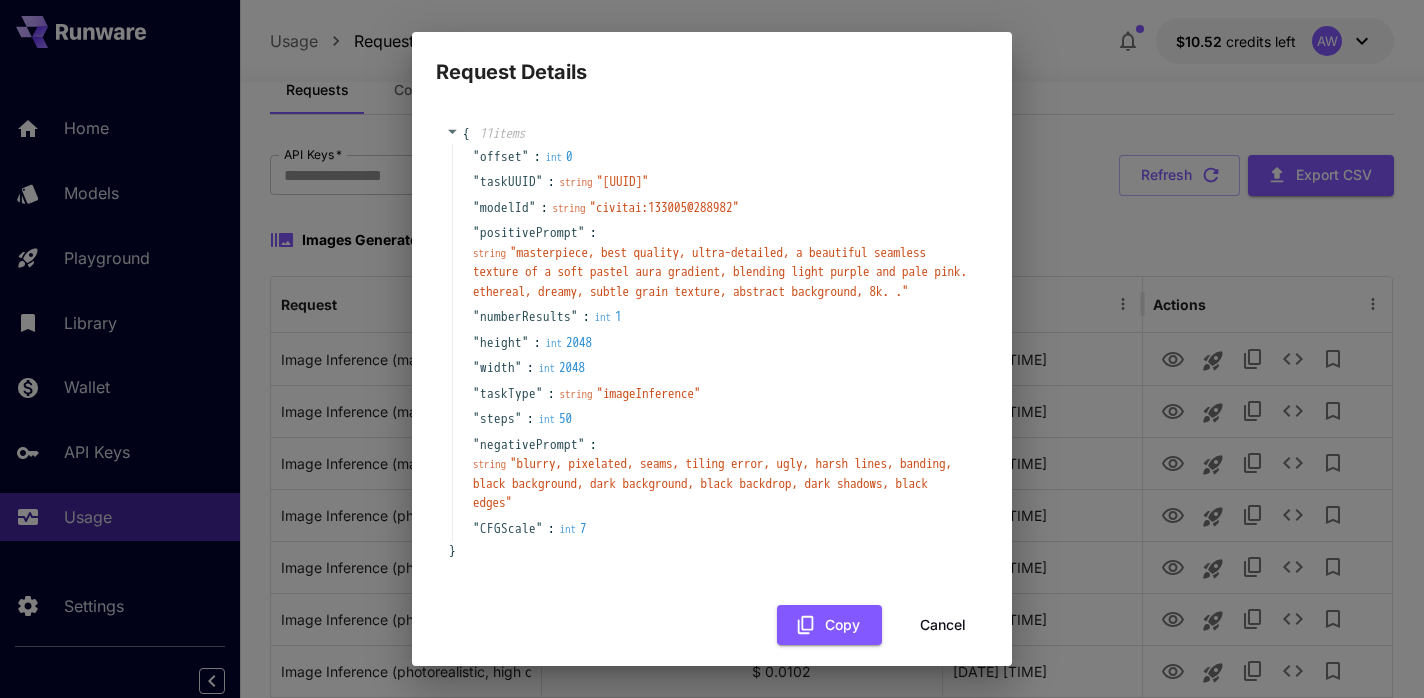scroll, scrollTop: 4, scrollLeft: 0, axis: vertical 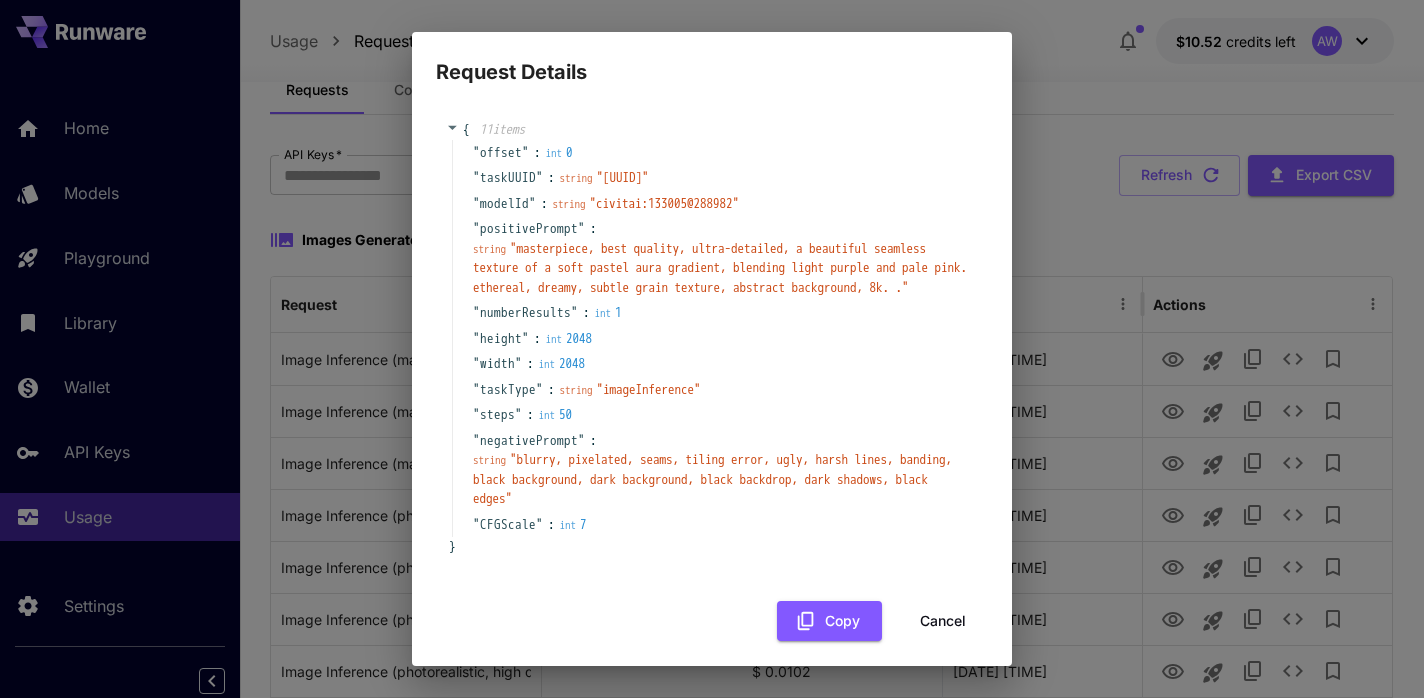 click on "Cancel" at bounding box center [943, 621] 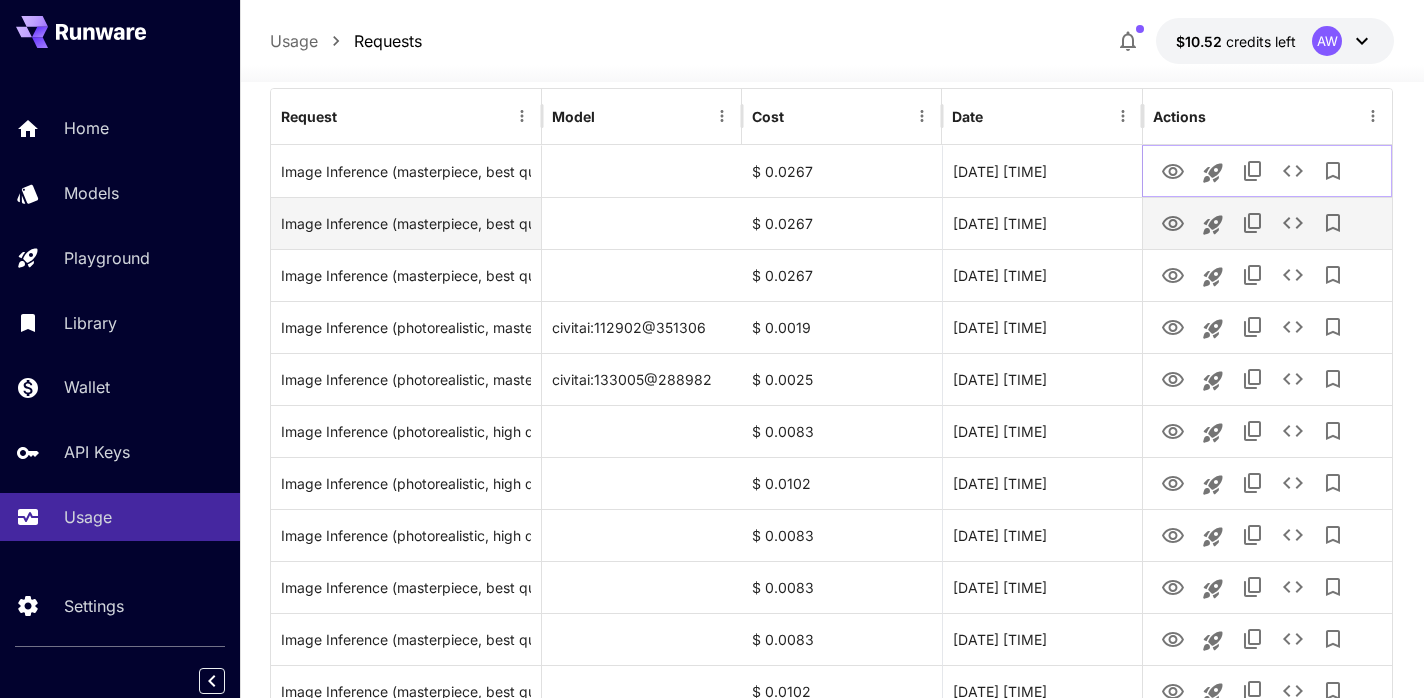 scroll, scrollTop: 206, scrollLeft: 0, axis: vertical 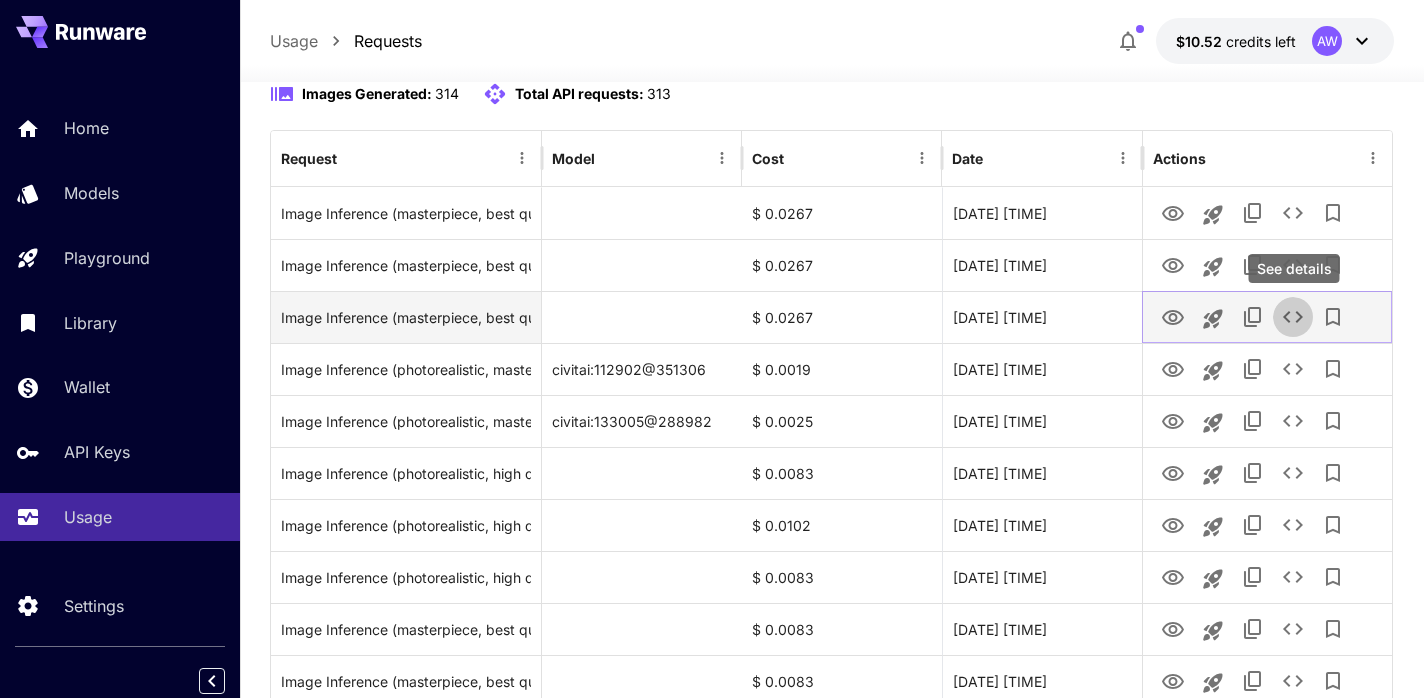 click 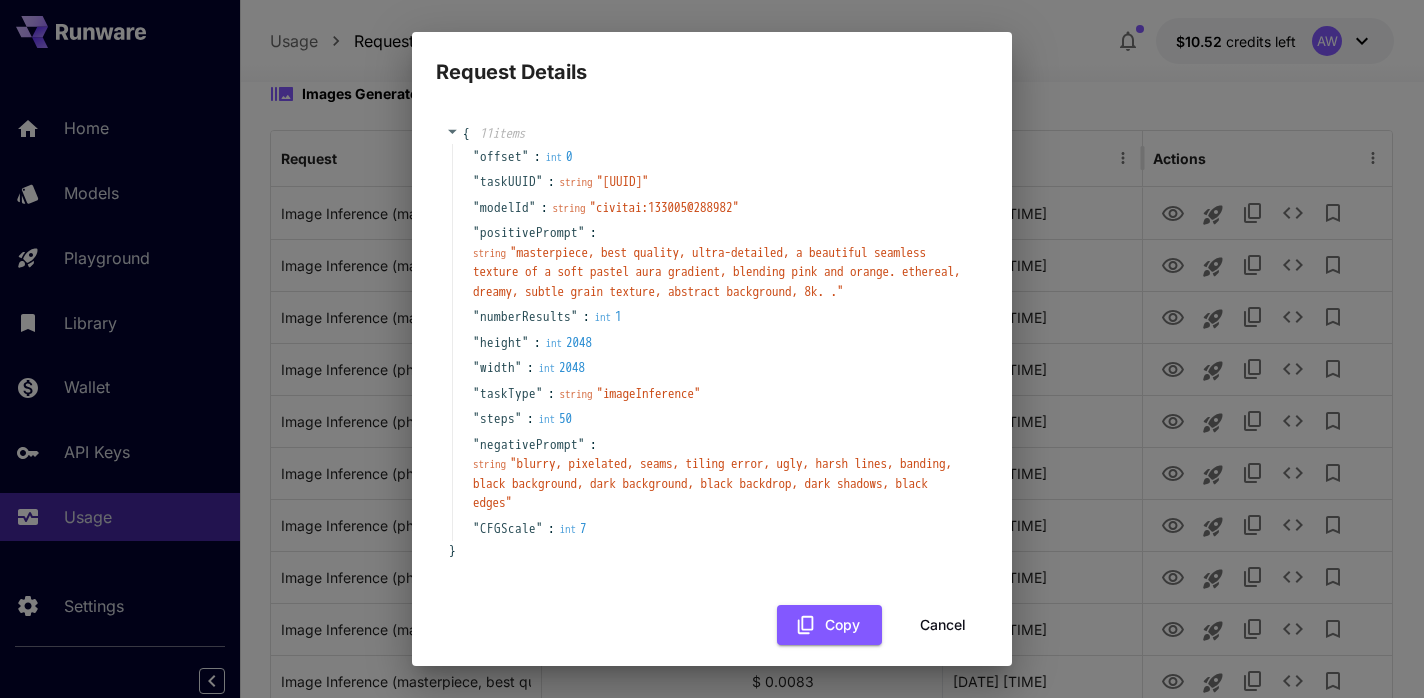 click on "" numberResults " : int 1" at bounding box center [715, 317] 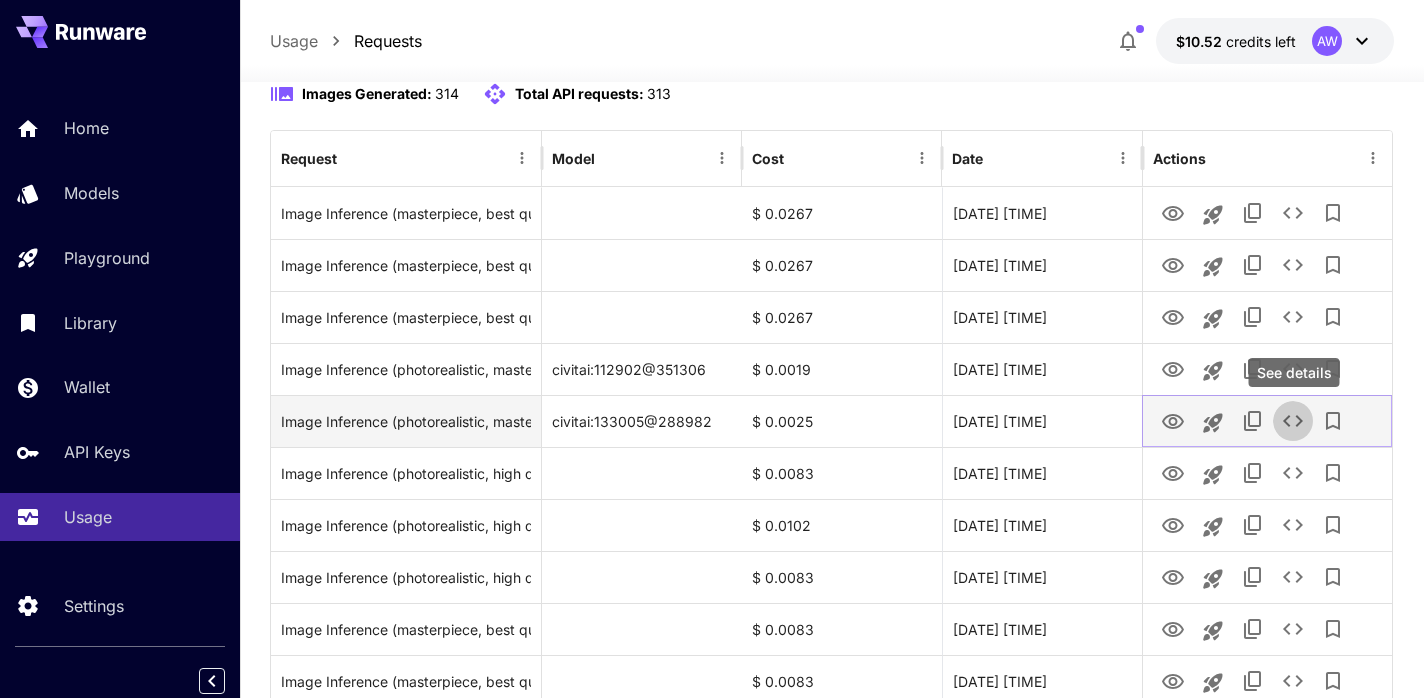 click 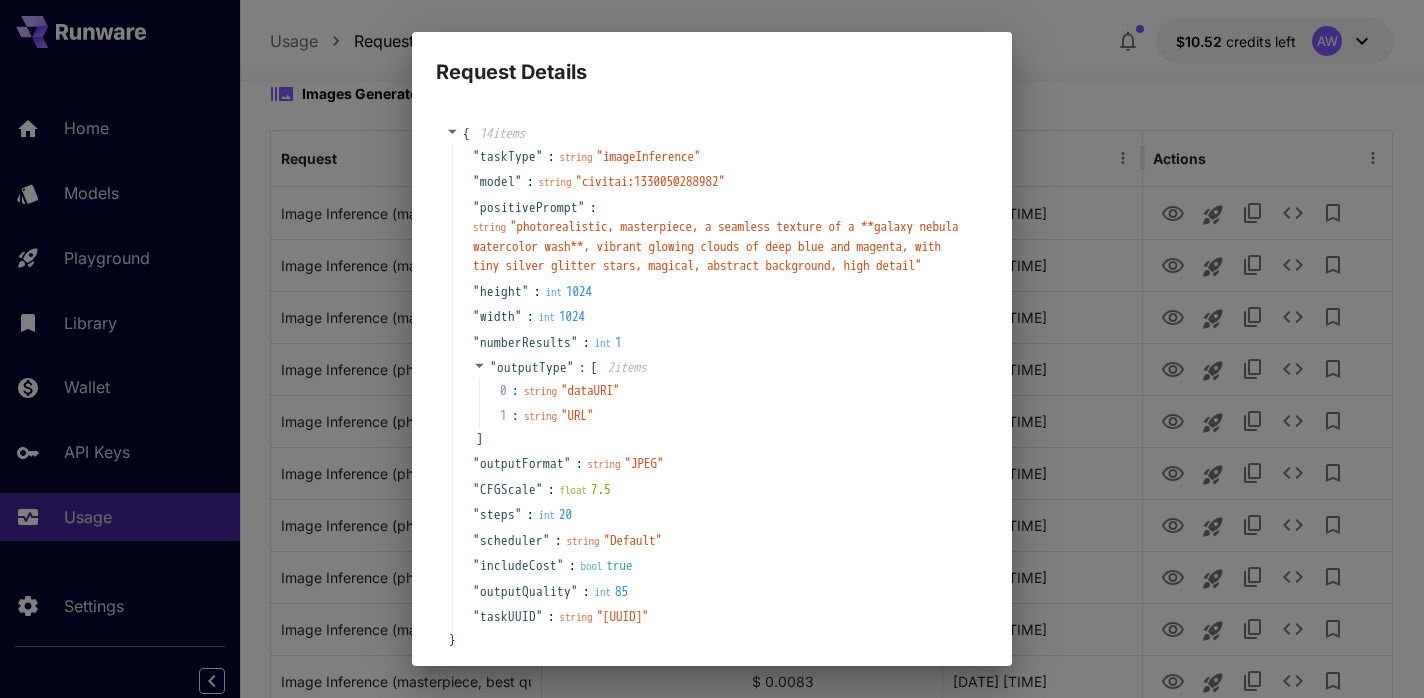 click on "Request Details { 14  item s " taskType " : string " imageInference " " model " : string " civitai:133005@288982 " " positivePrompt " : string " photorealistic, masterpiece, a seamless texture of a **galaxy nebula watercolor wash**, vibrant glowing clouds of deep blue and magenta, with tiny silver glitter stars, magical, abstract background, high detail " " height " : int 1024 " width " : int 1024 " numberResults " : int 1 " outputType " : [ 2  item s 0 : string " dataURI " 1 : string " URL " ] " outputFormat " : string " JPEG " " CFGScale " : float 7.5 " steps " : int 20 " scheduler " : string " Default " " includeCost " : bool true " outputQuality " : int 85 " taskUUID " : string " [UUID] " } Copy Cancel" at bounding box center (712, 349) 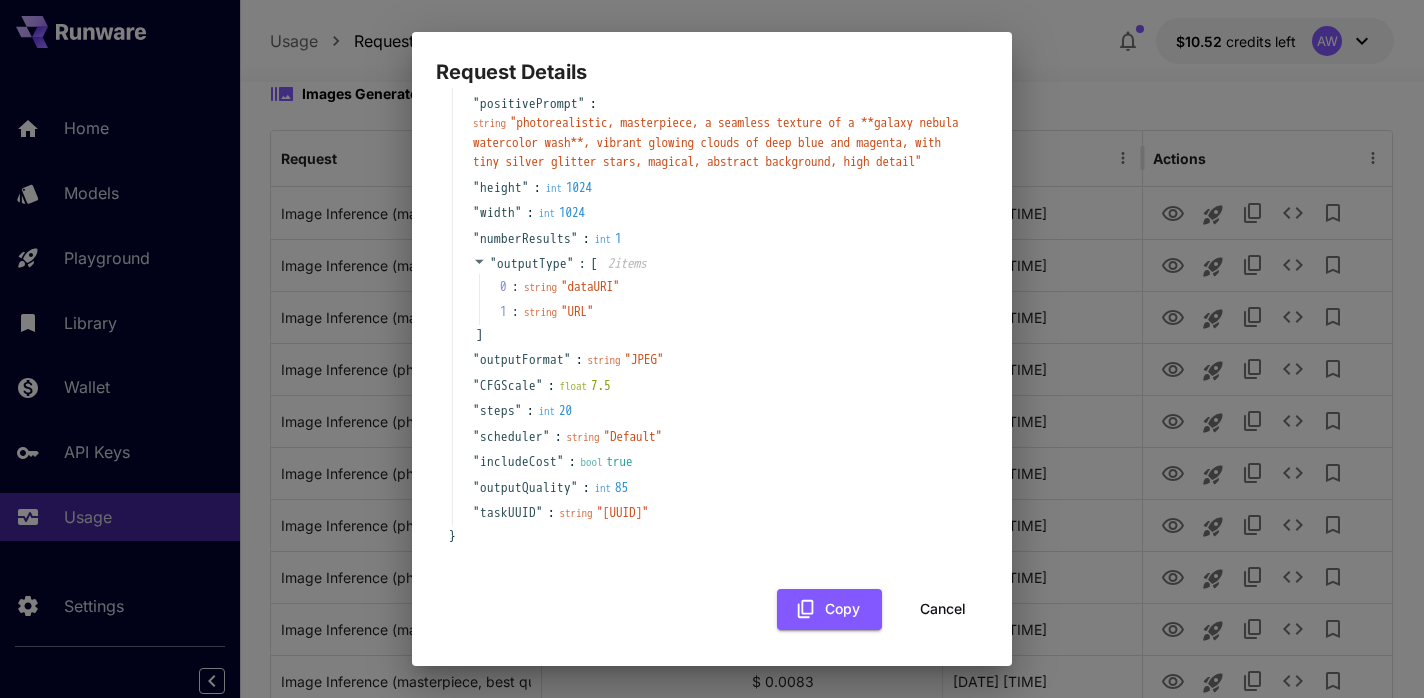 click on "Cancel" at bounding box center [943, 609] 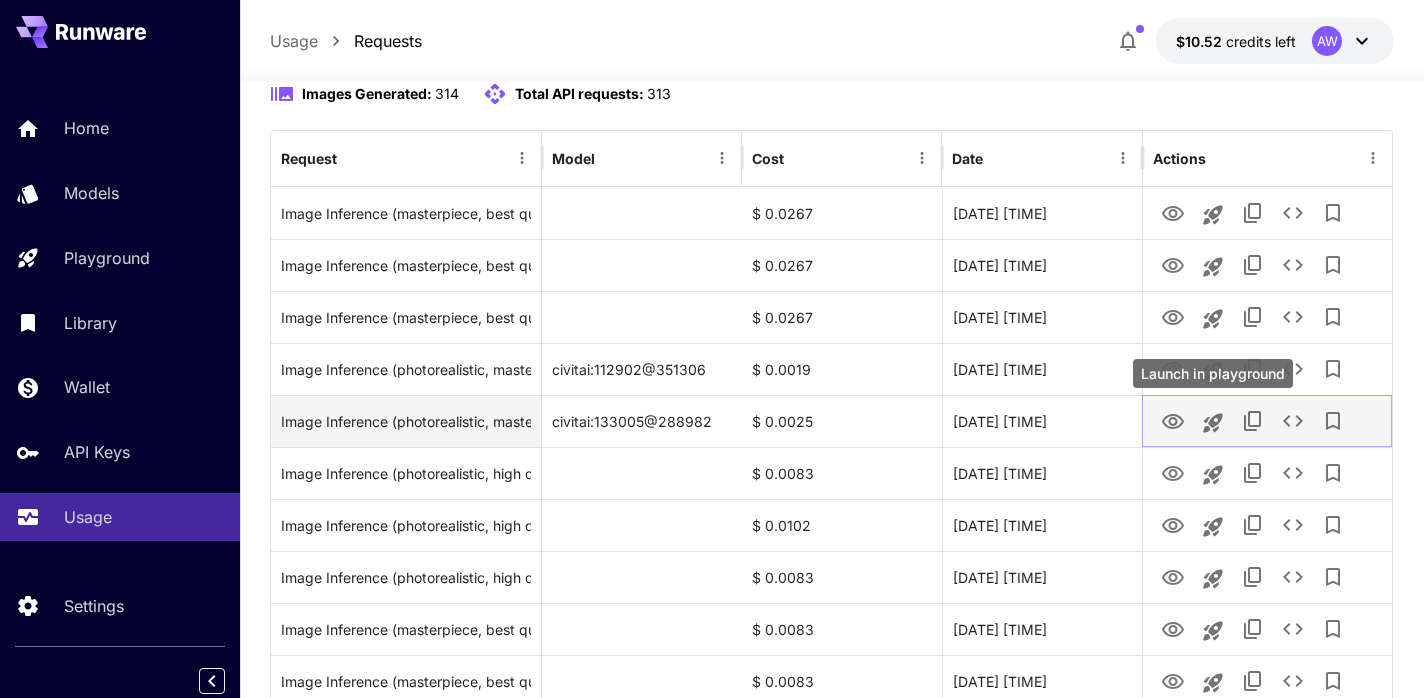 click 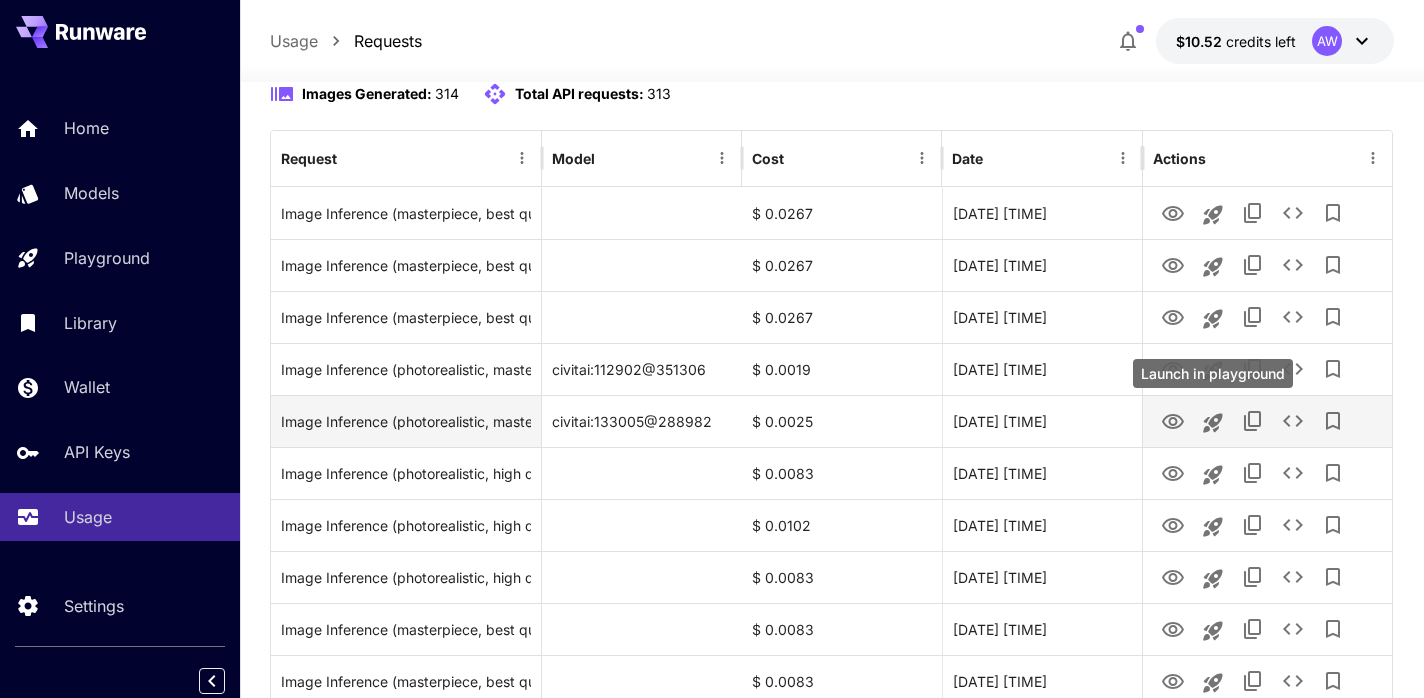 scroll, scrollTop: 0, scrollLeft: 0, axis: both 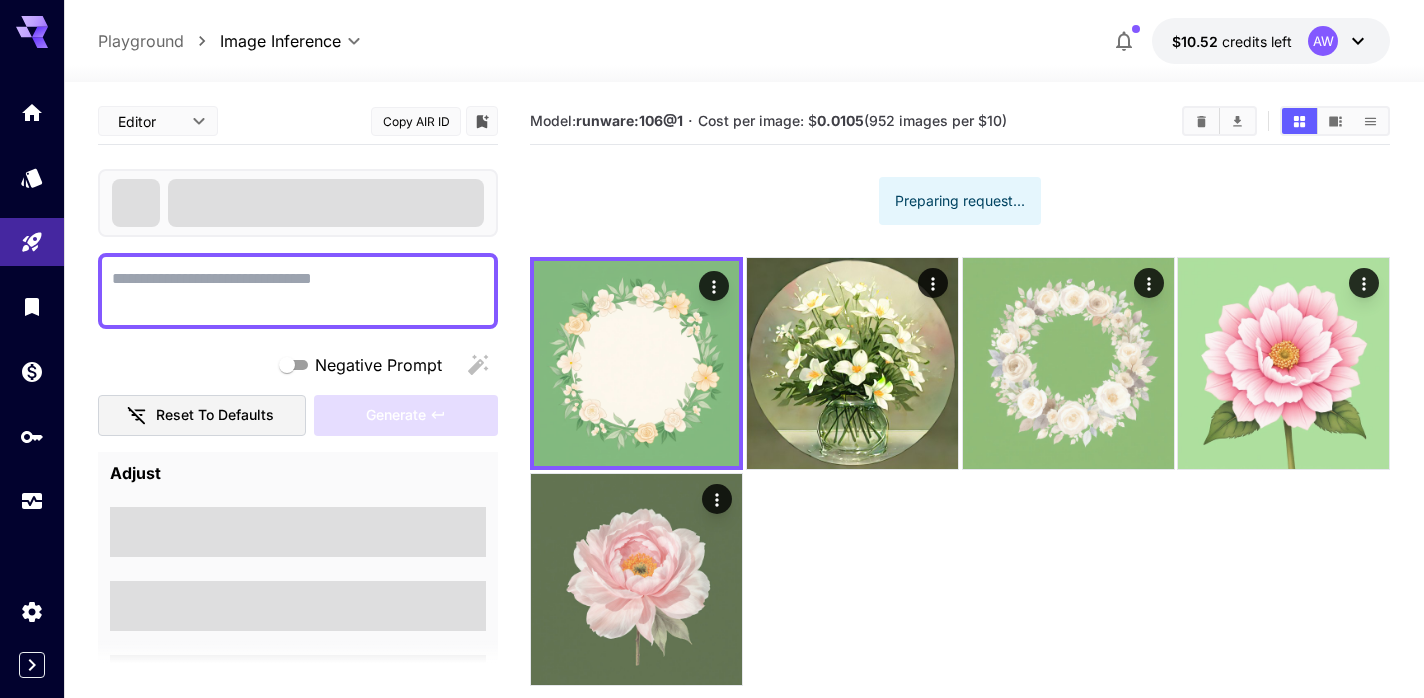 type on "**********" 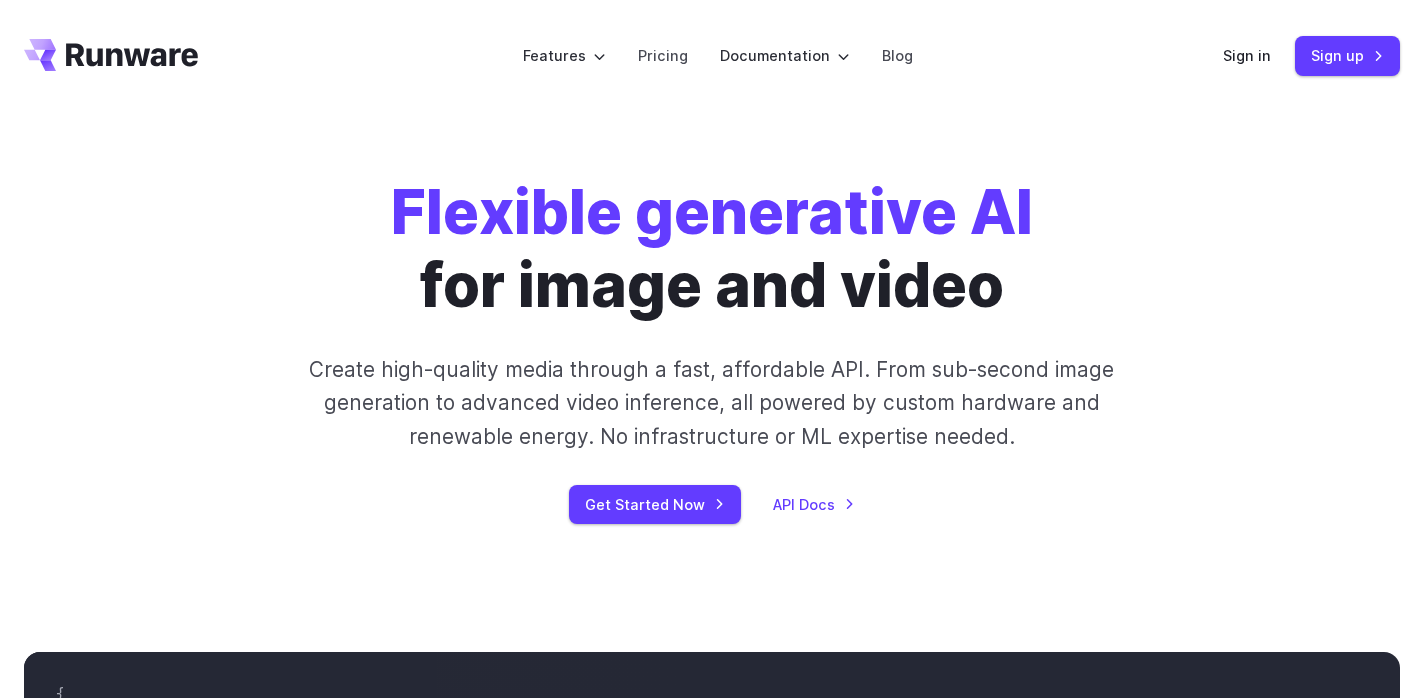 scroll, scrollTop: 0, scrollLeft: 0, axis: both 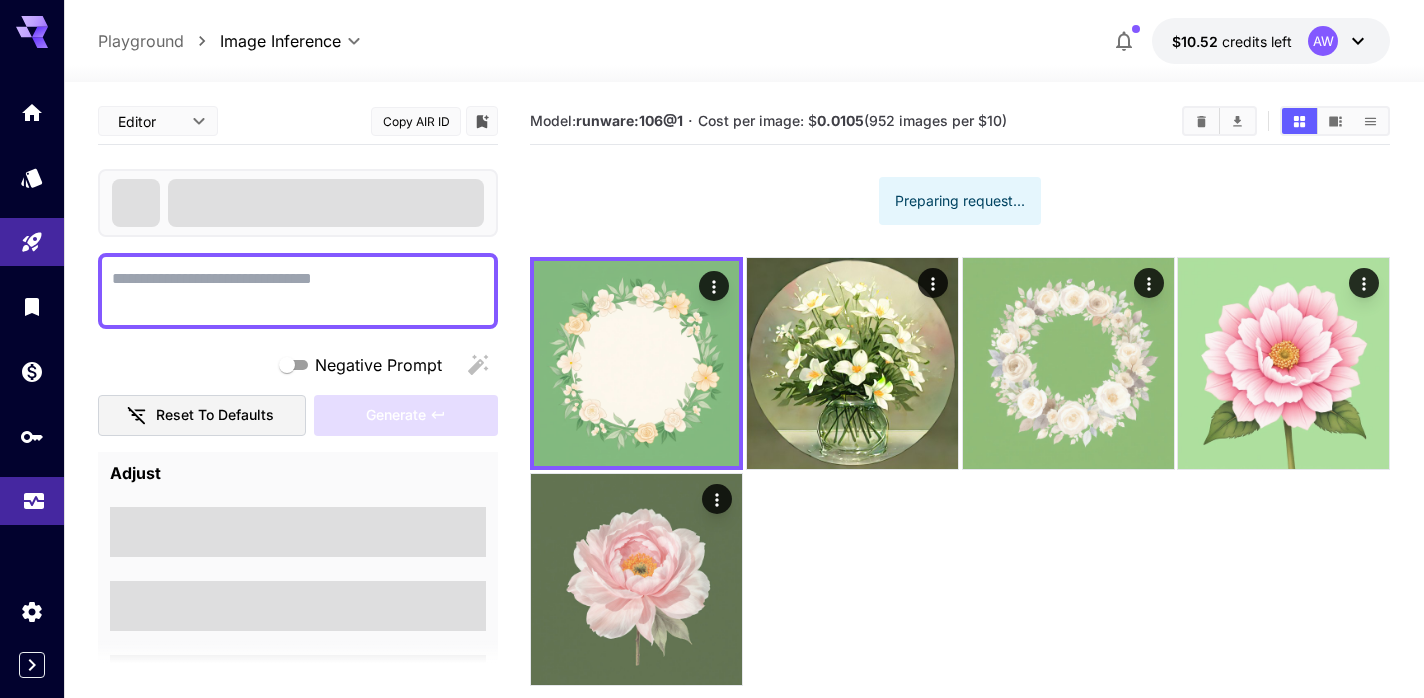 click at bounding box center (32, 501) 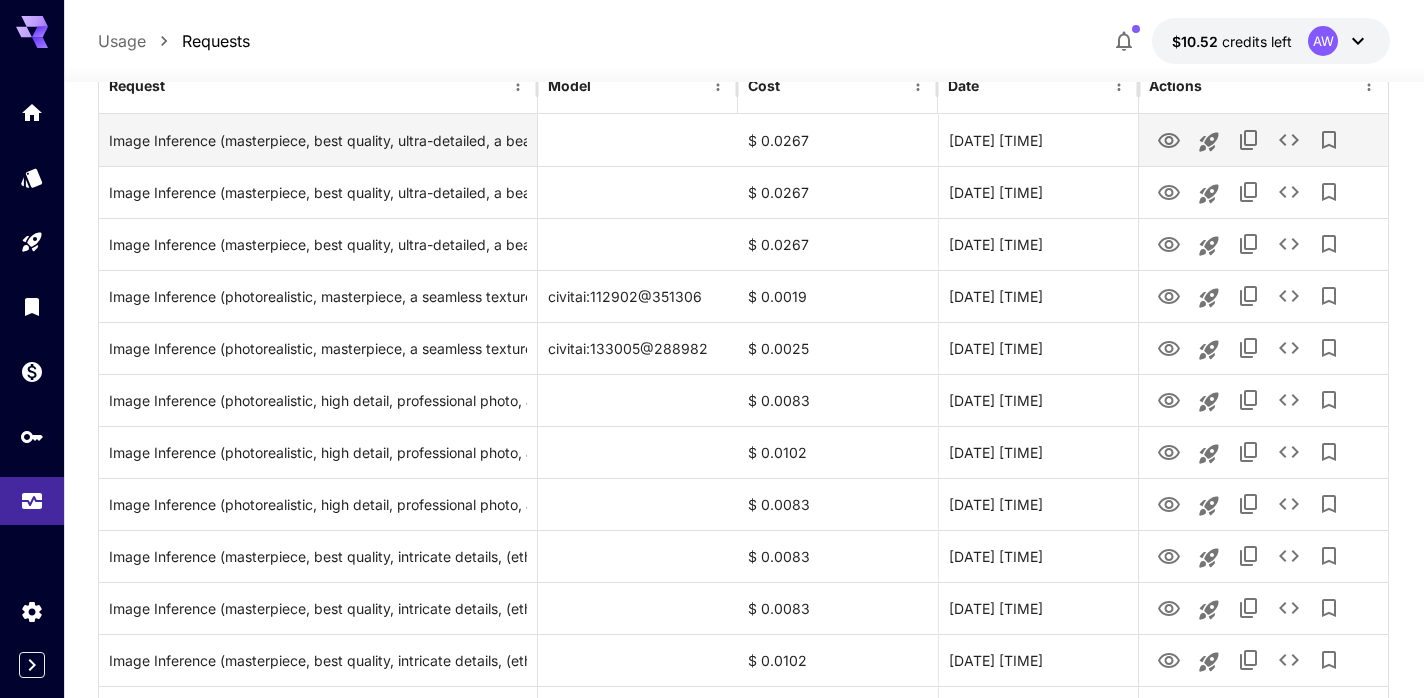 scroll, scrollTop: 301, scrollLeft: 0, axis: vertical 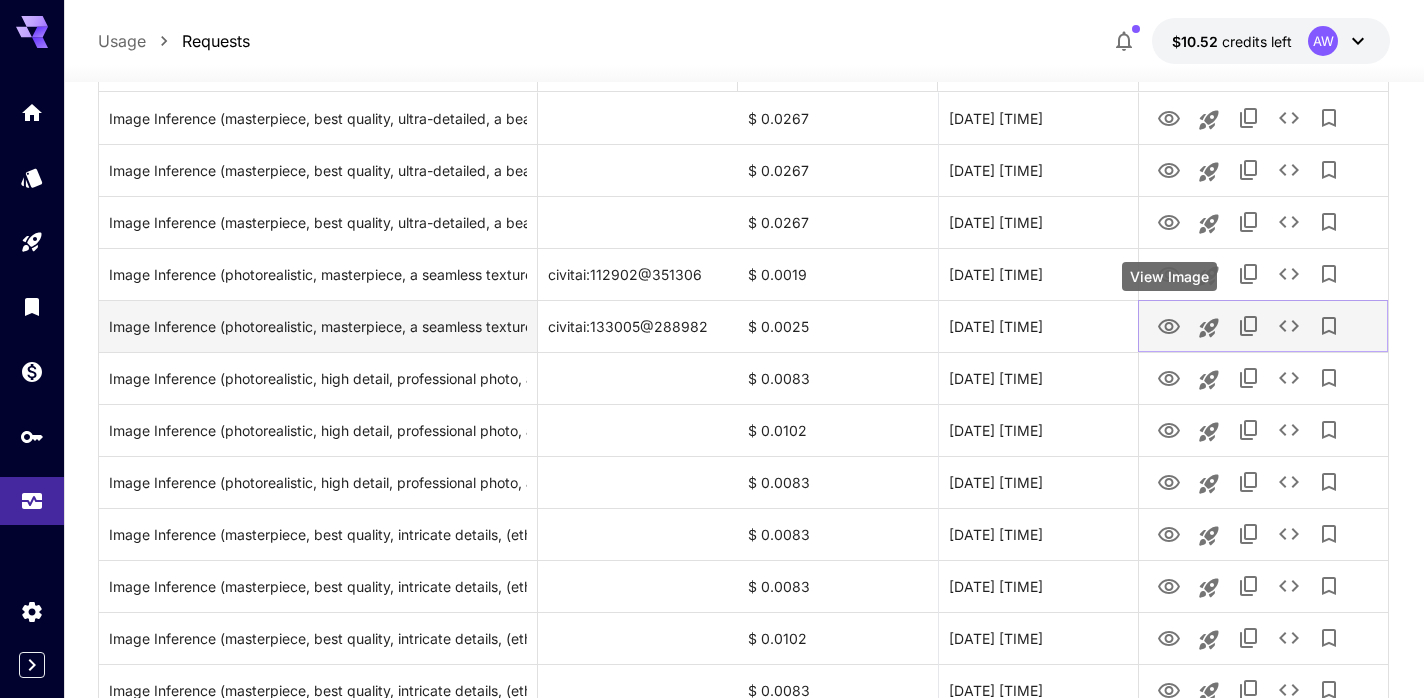 click 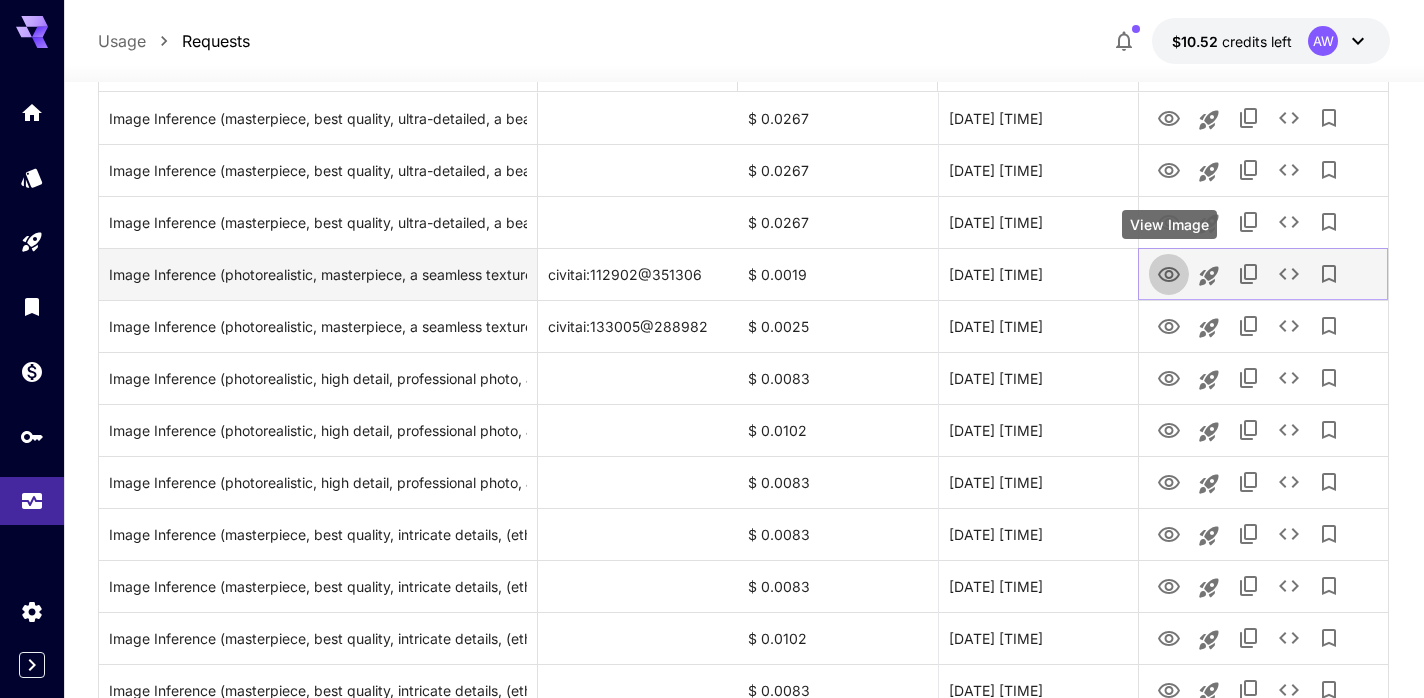 click 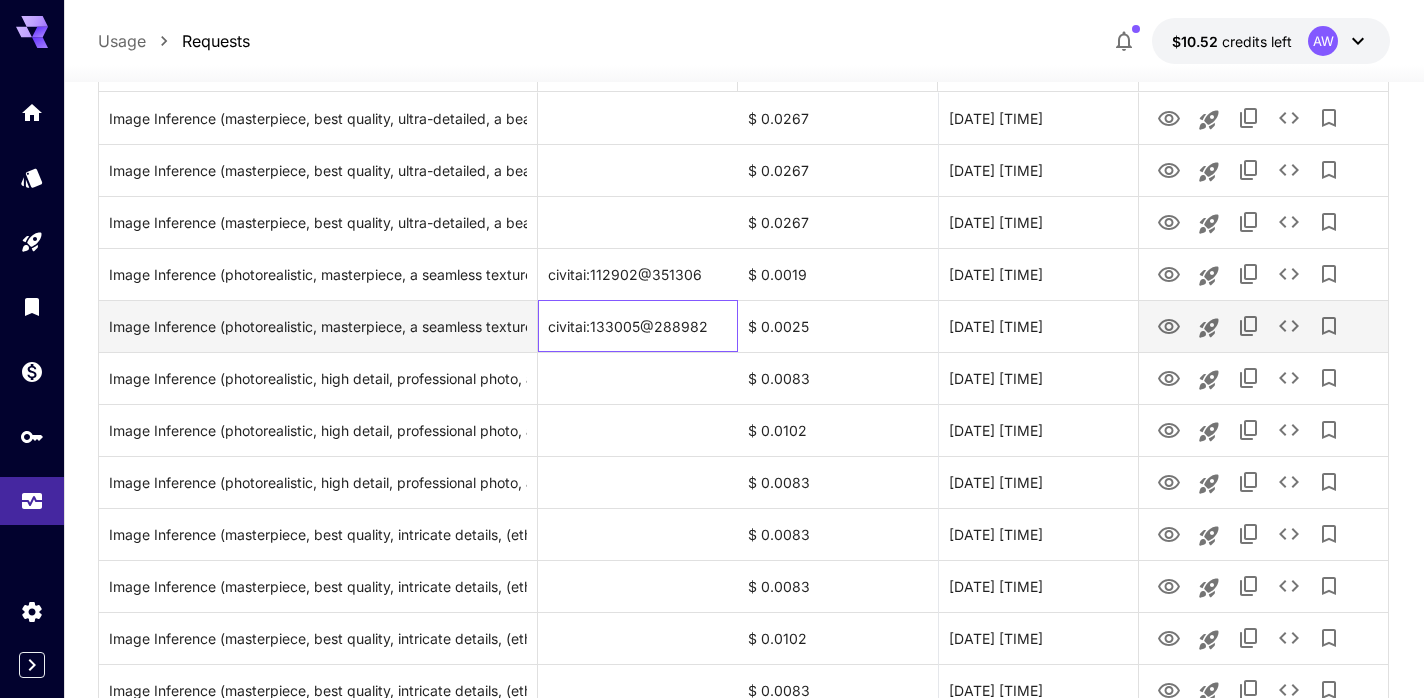 click on "civitai:133005@288982" at bounding box center [638, 326] 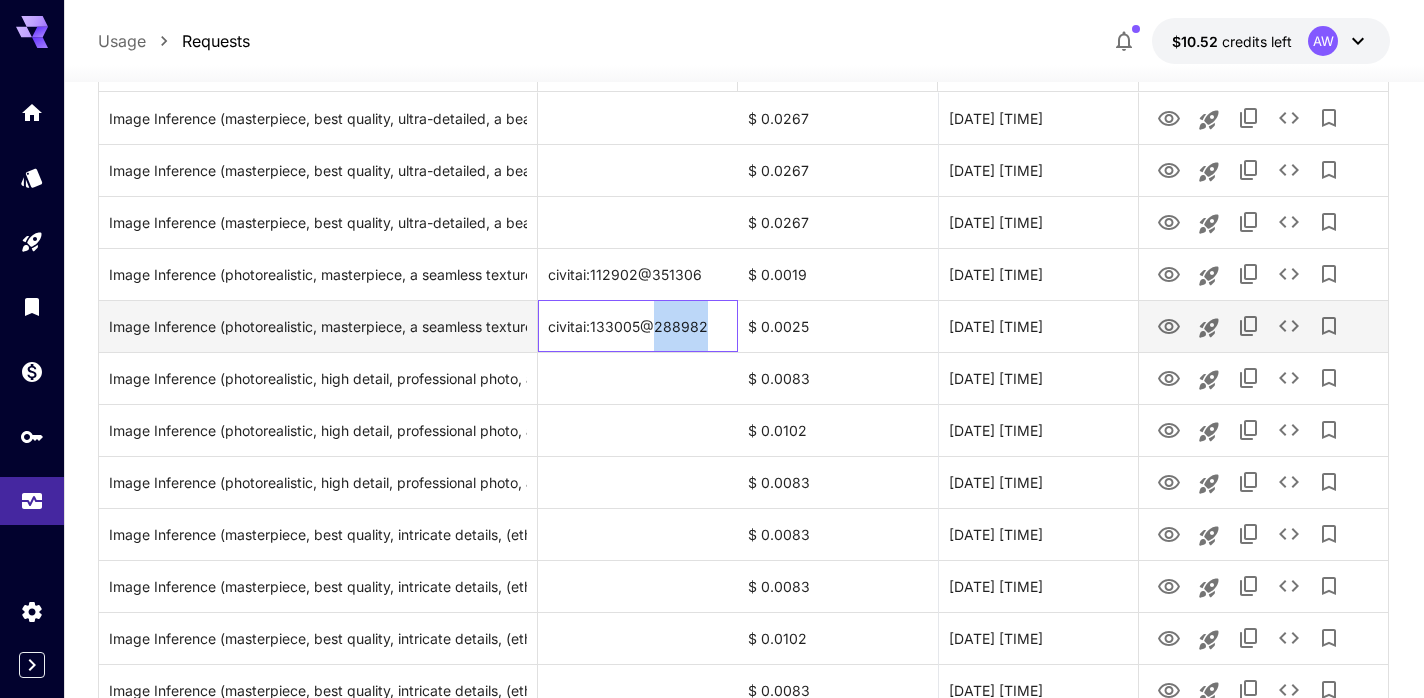 click on "civitai:133005@288982" at bounding box center [638, 326] 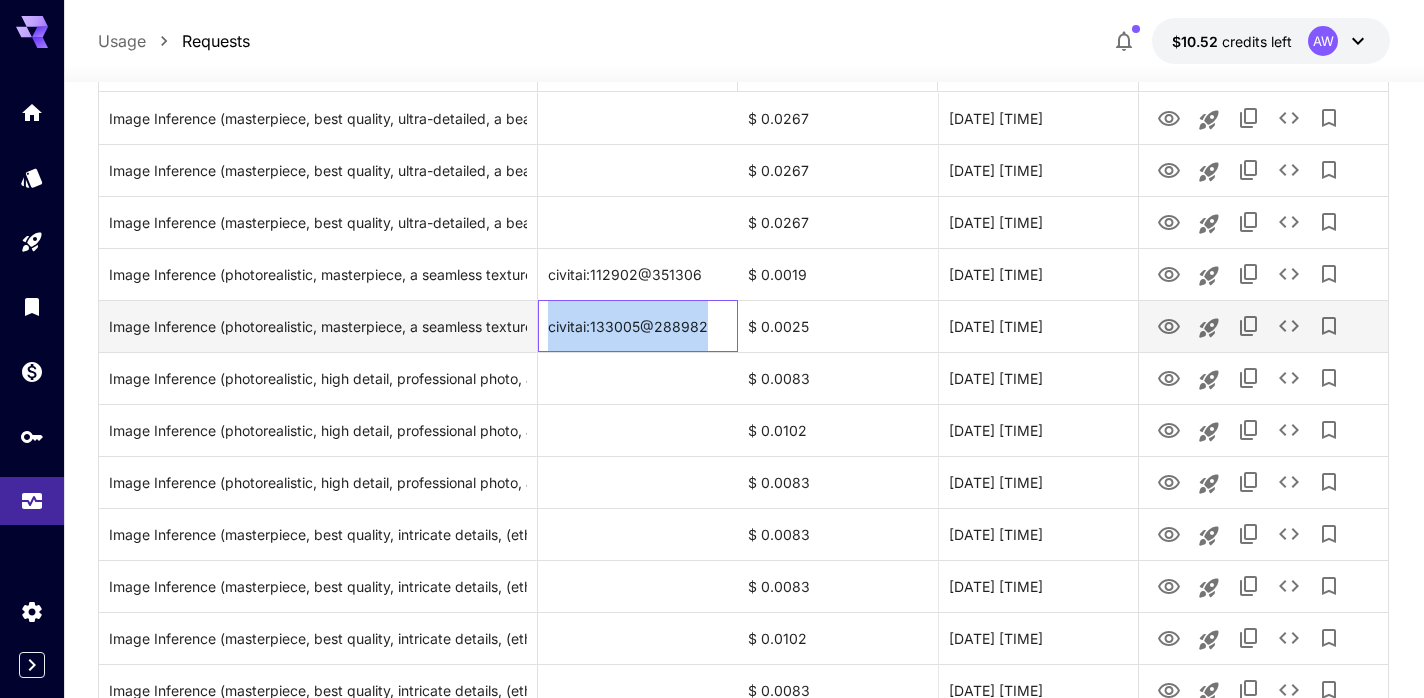 click on "civitai:133005@288982" at bounding box center (638, 326) 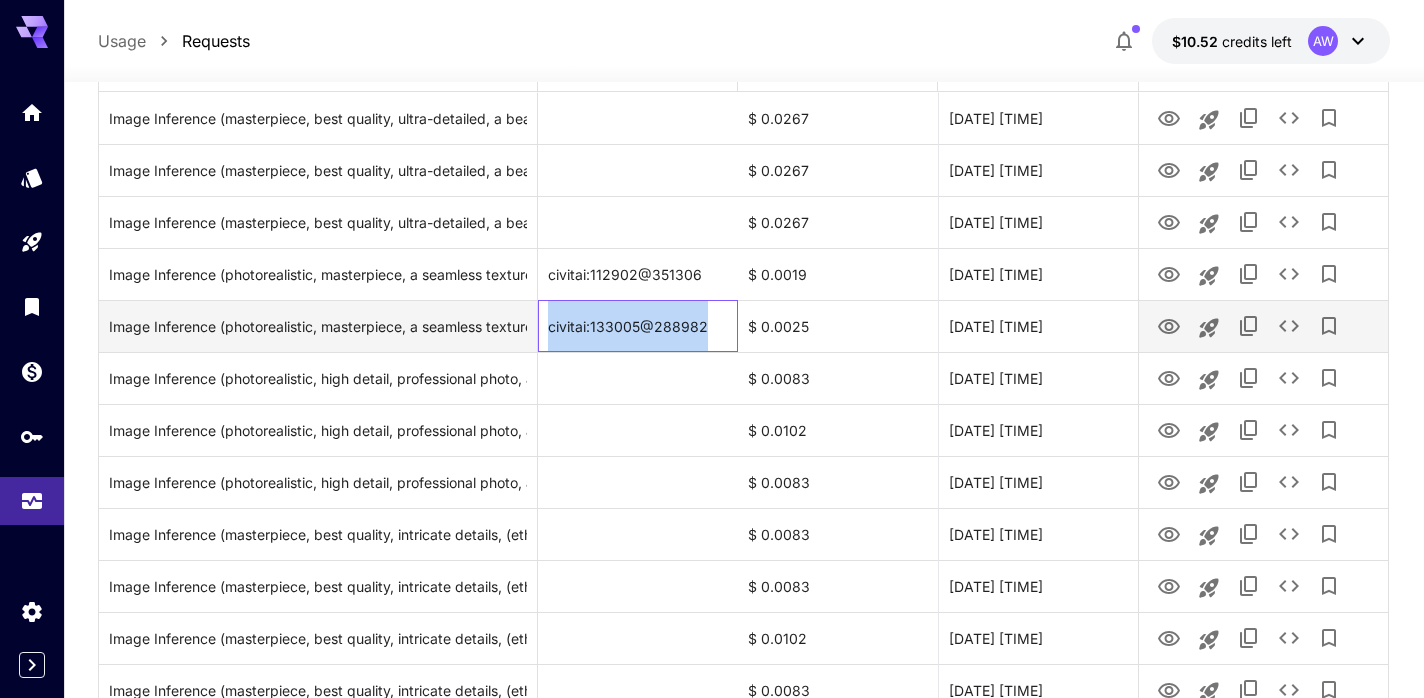 copy on "civitai:133005@288982" 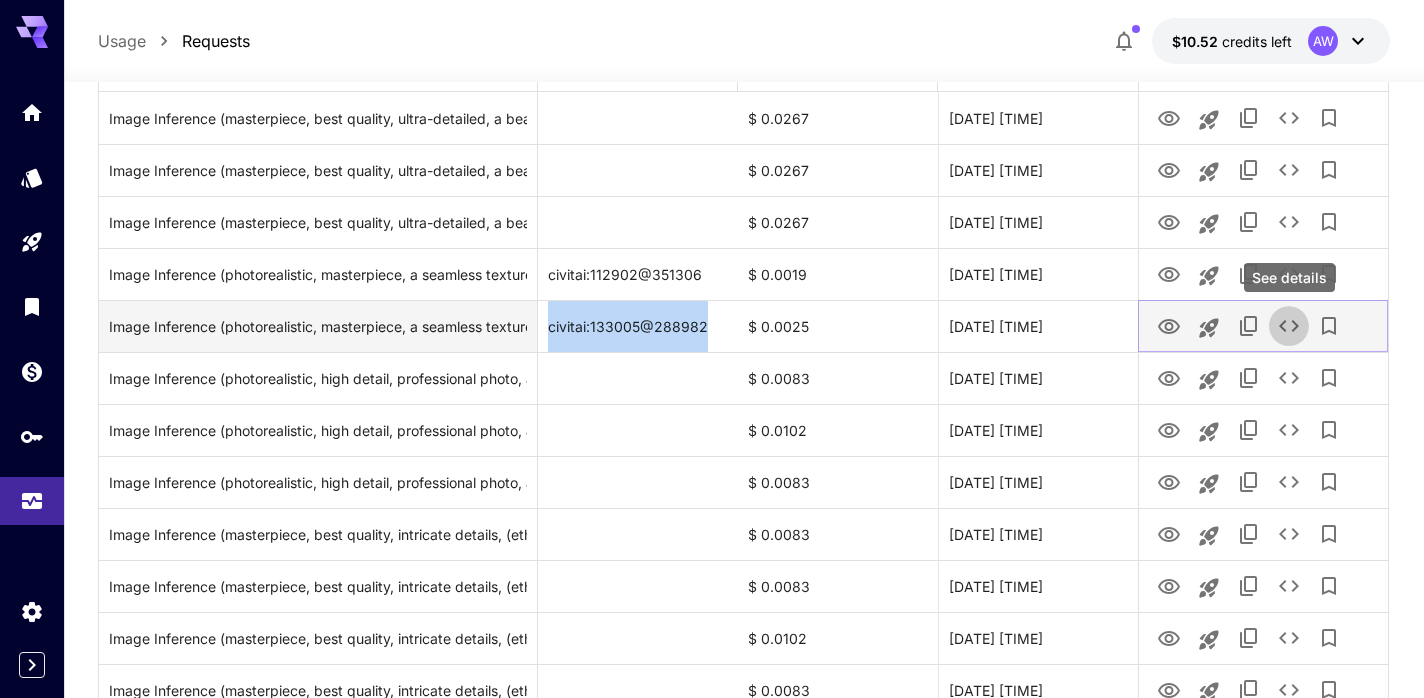 click 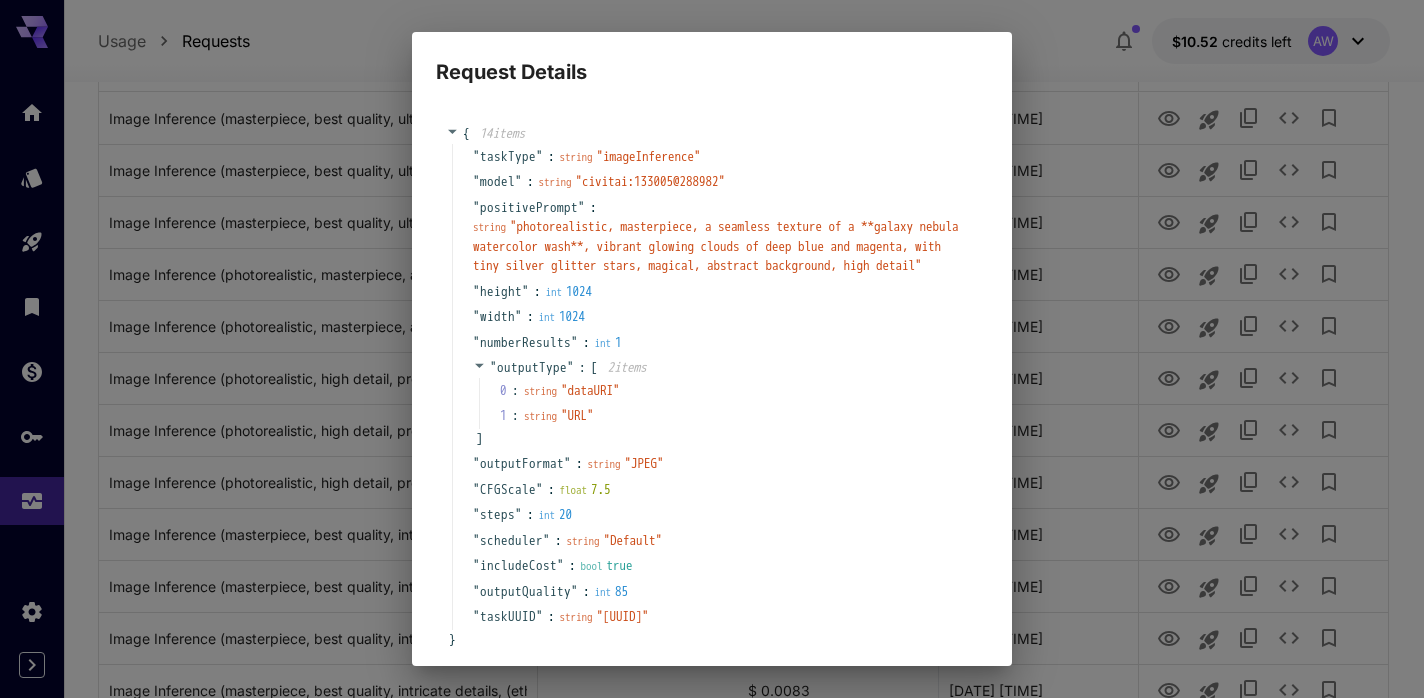 scroll, scrollTop: 27, scrollLeft: 0, axis: vertical 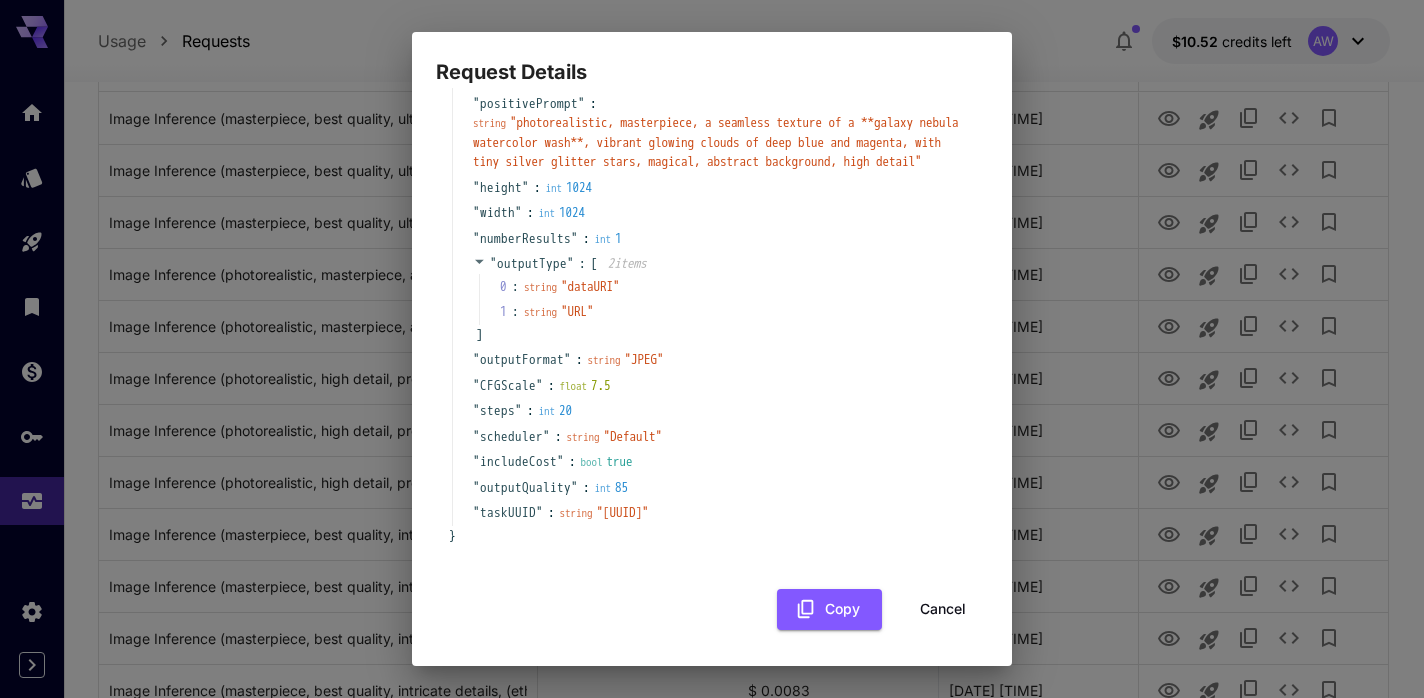 click on "Cancel" at bounding box center (943, 609) 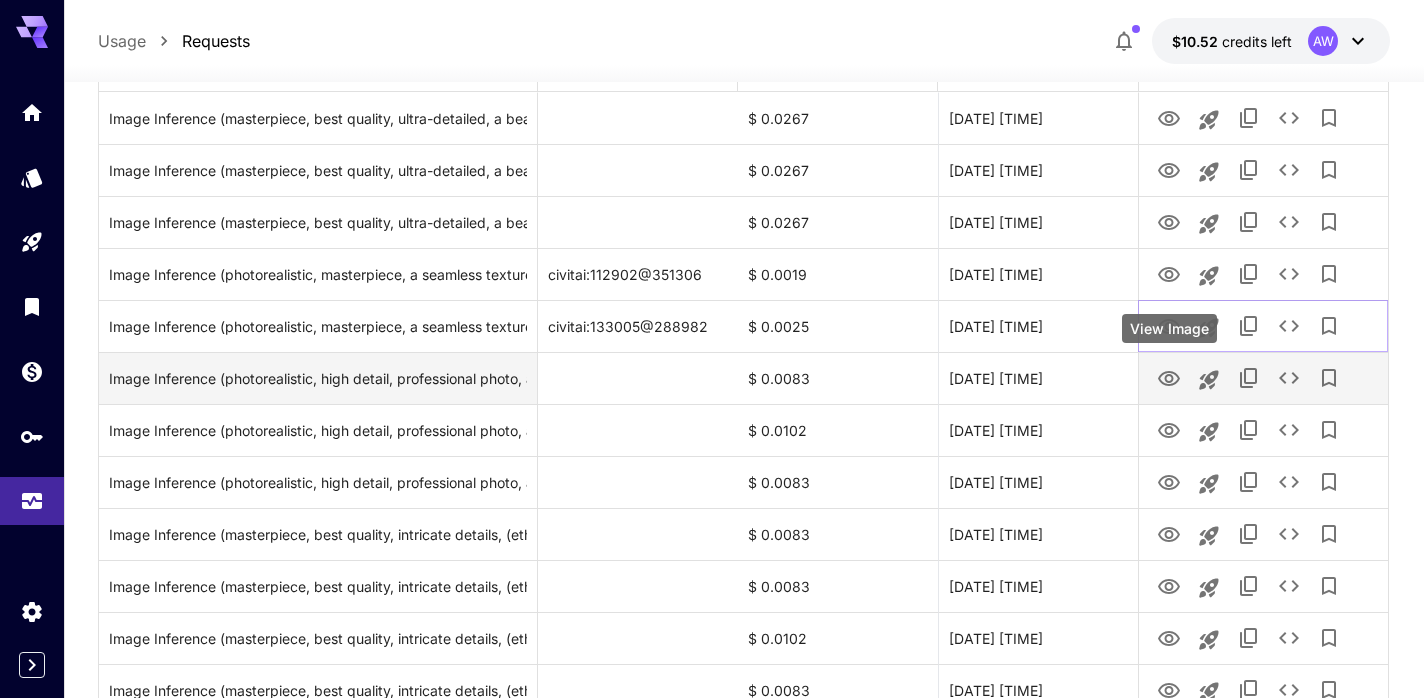 scroll, scrollTop: 266, scrollLeft: 0, axis: vertical 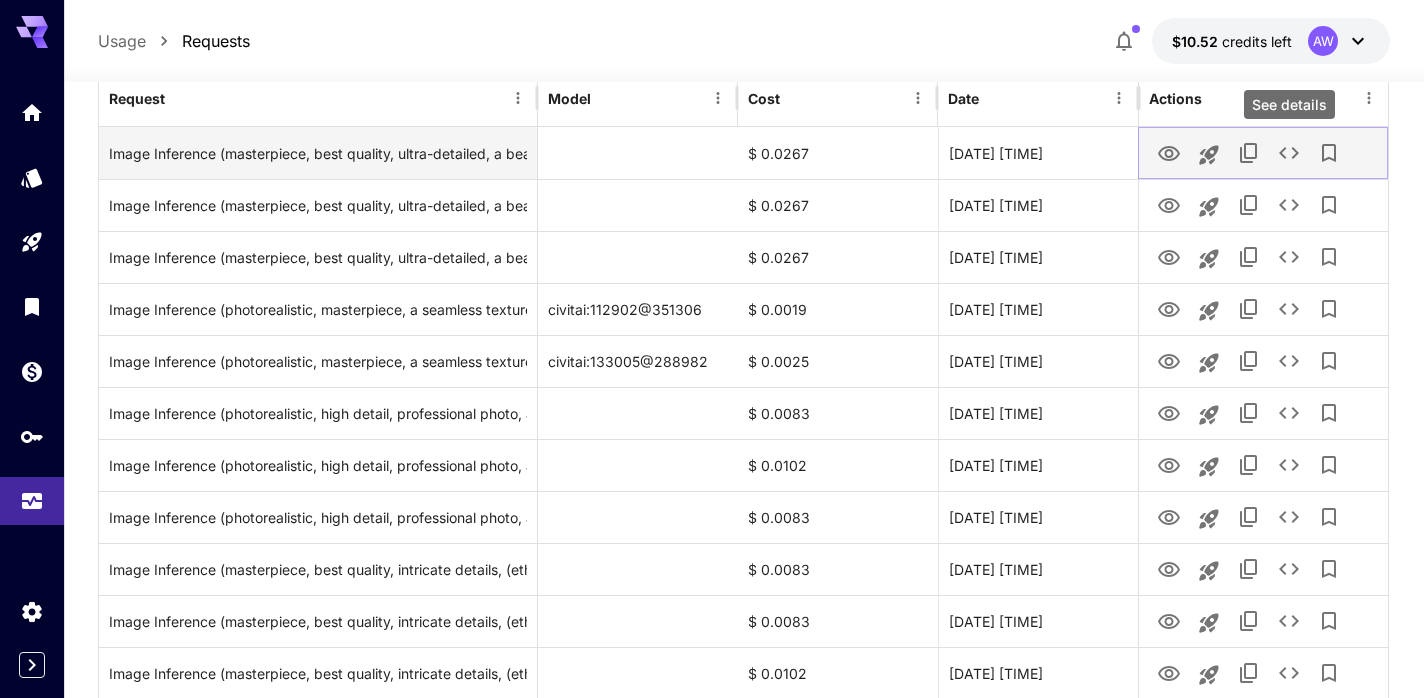 click 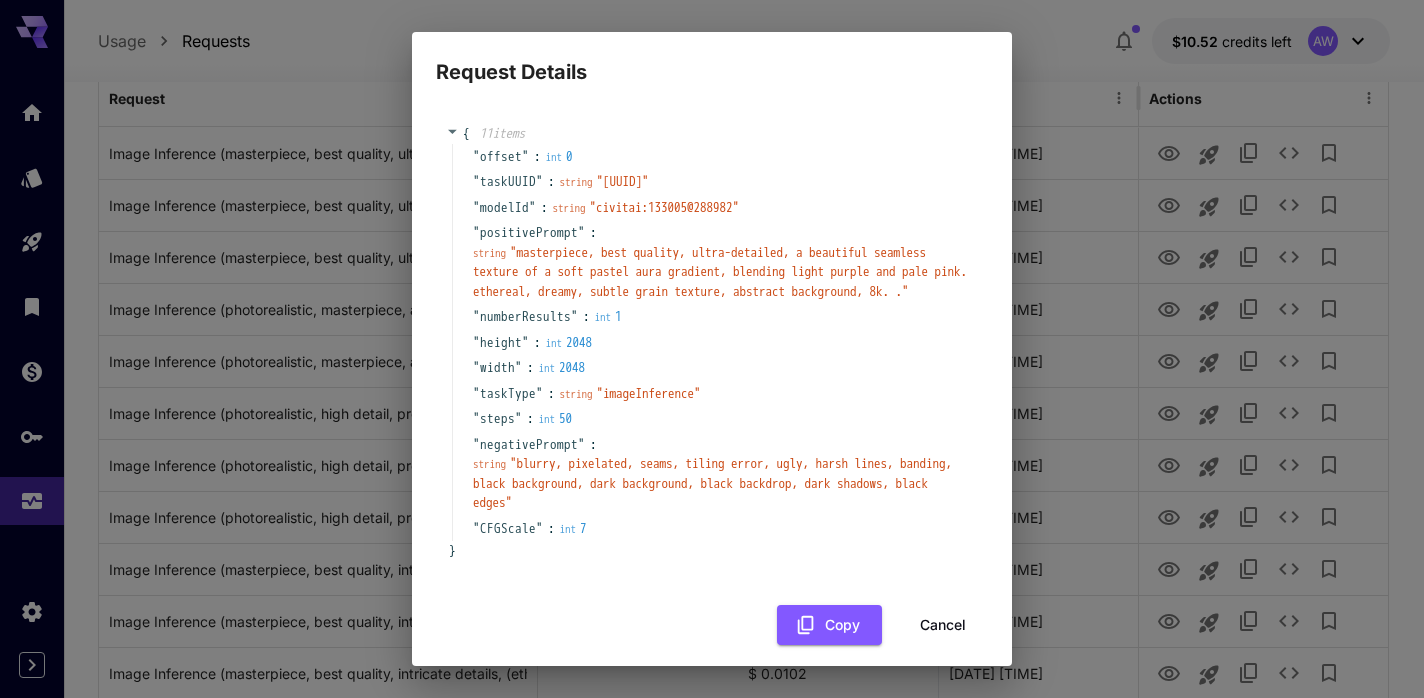 scroll, scrollTop: 0, scrollLeft: 0, axis: both 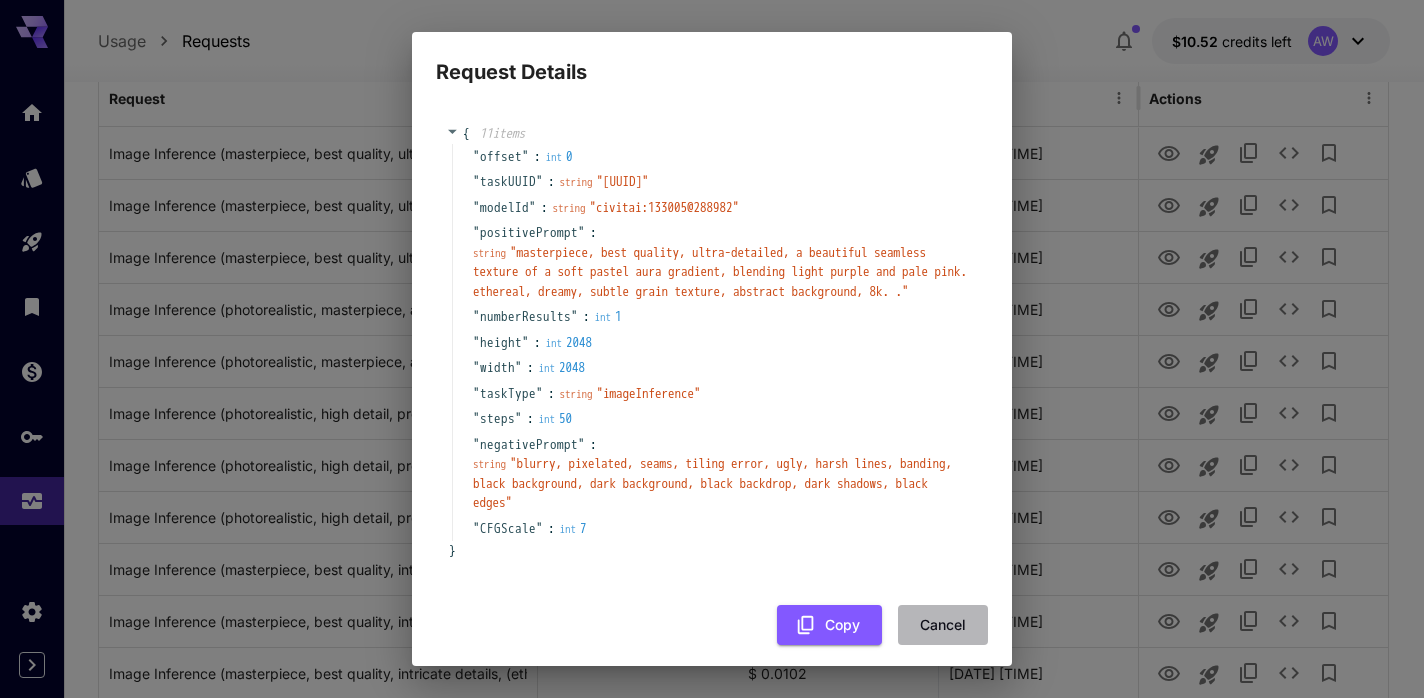 click on "Cancel" at bounding box center [943, 625] 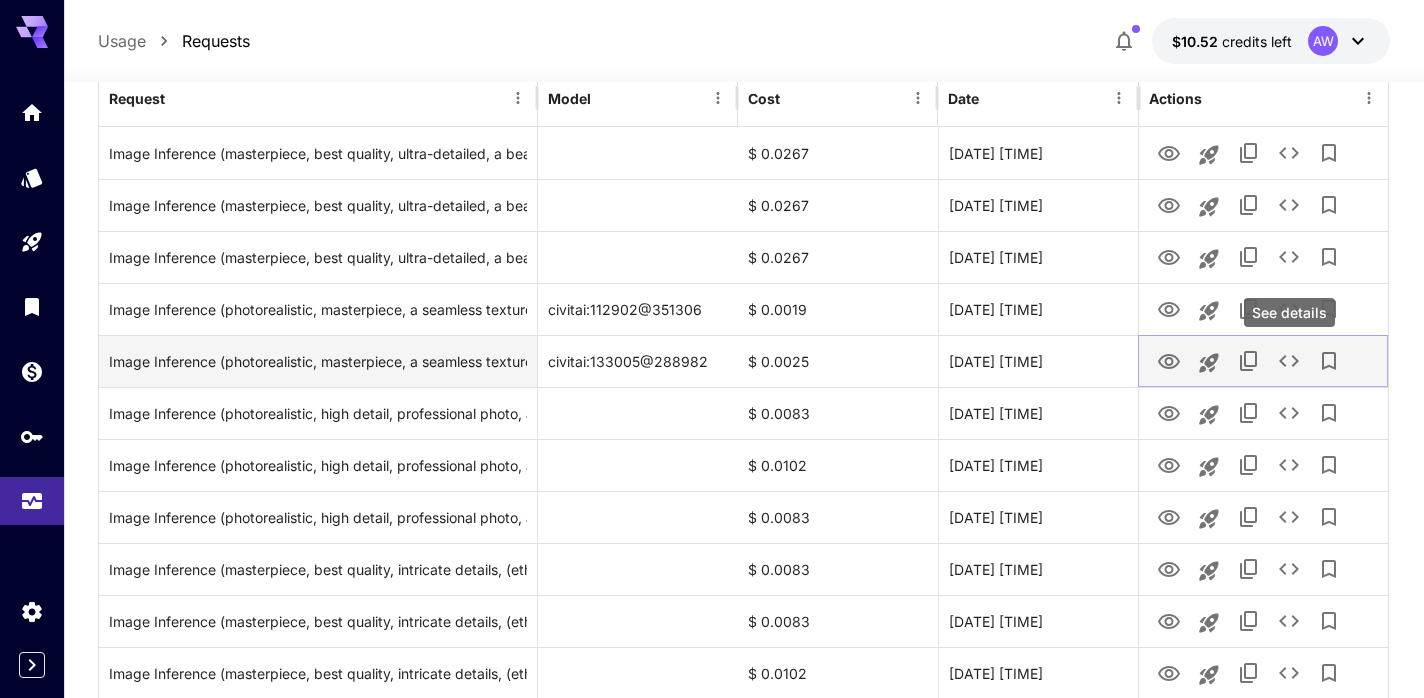 click 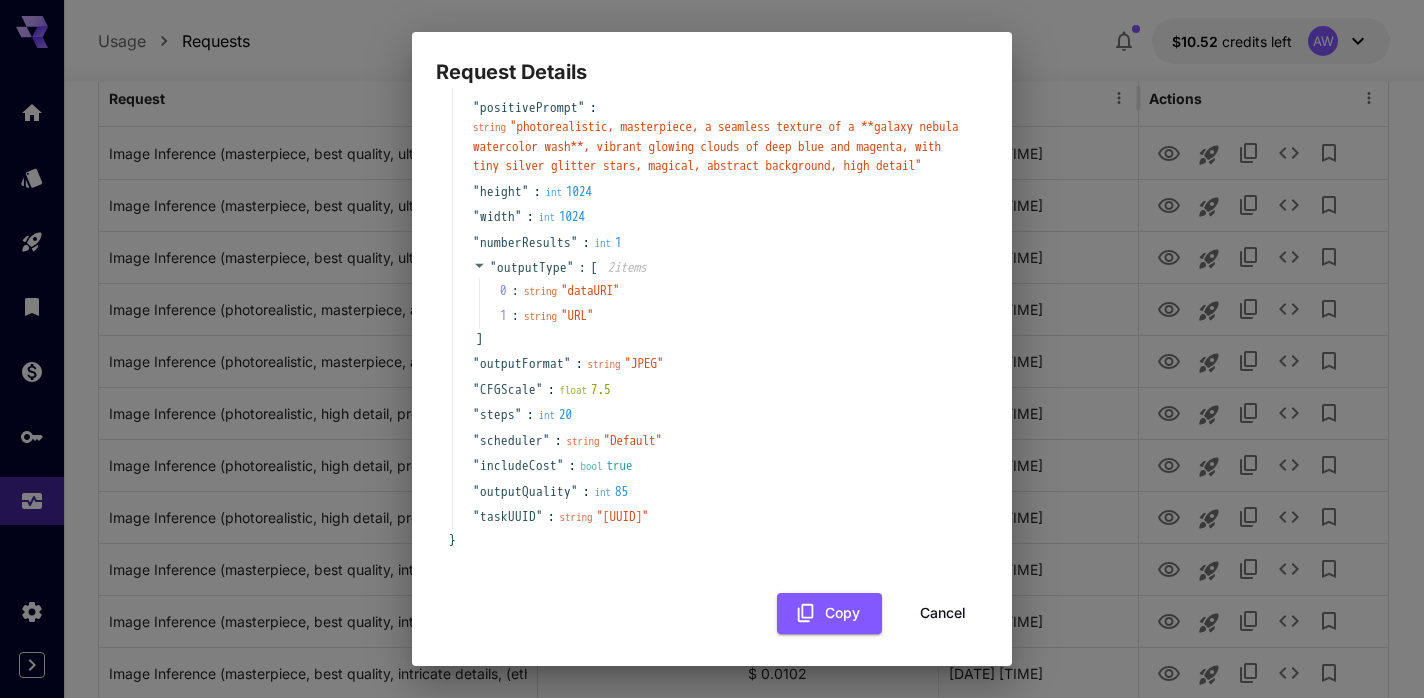 scroll, scrollTop: 123, scrollLeft: 0, axis: vertical 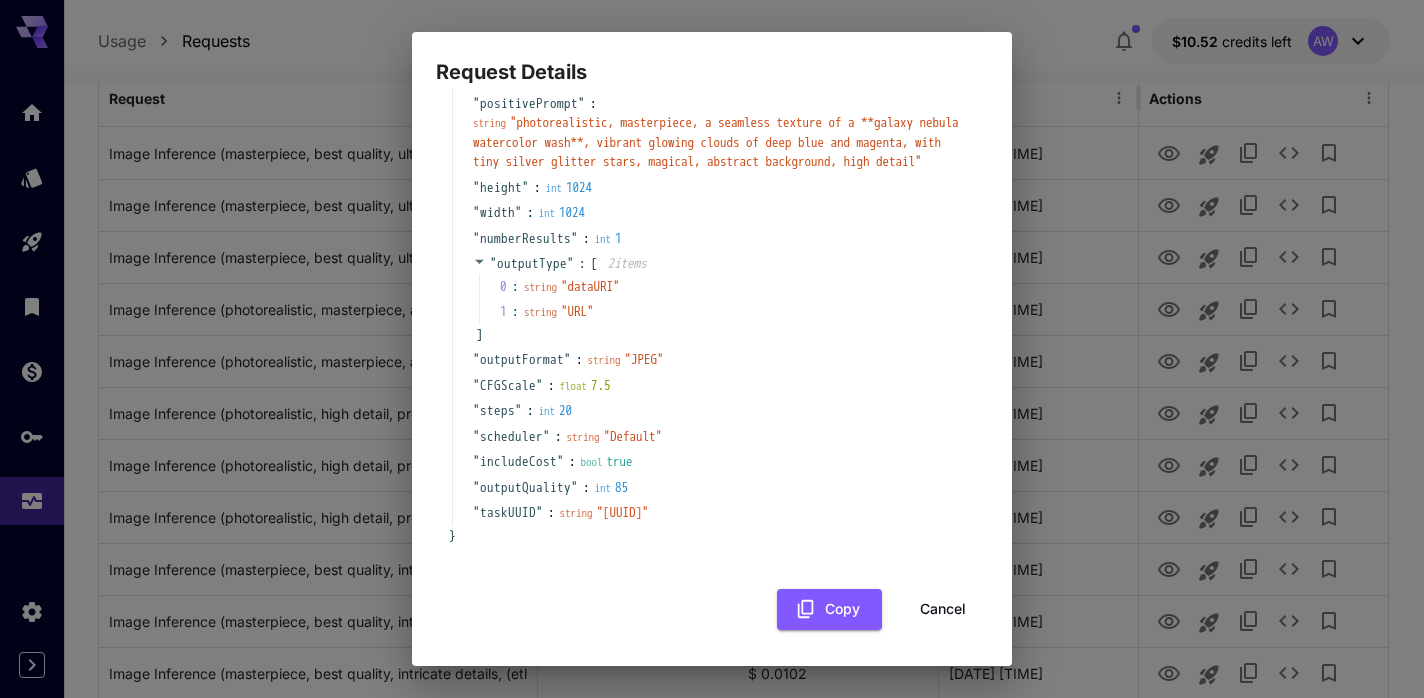 click on "outputQuality" at bounding box center (525, 488) 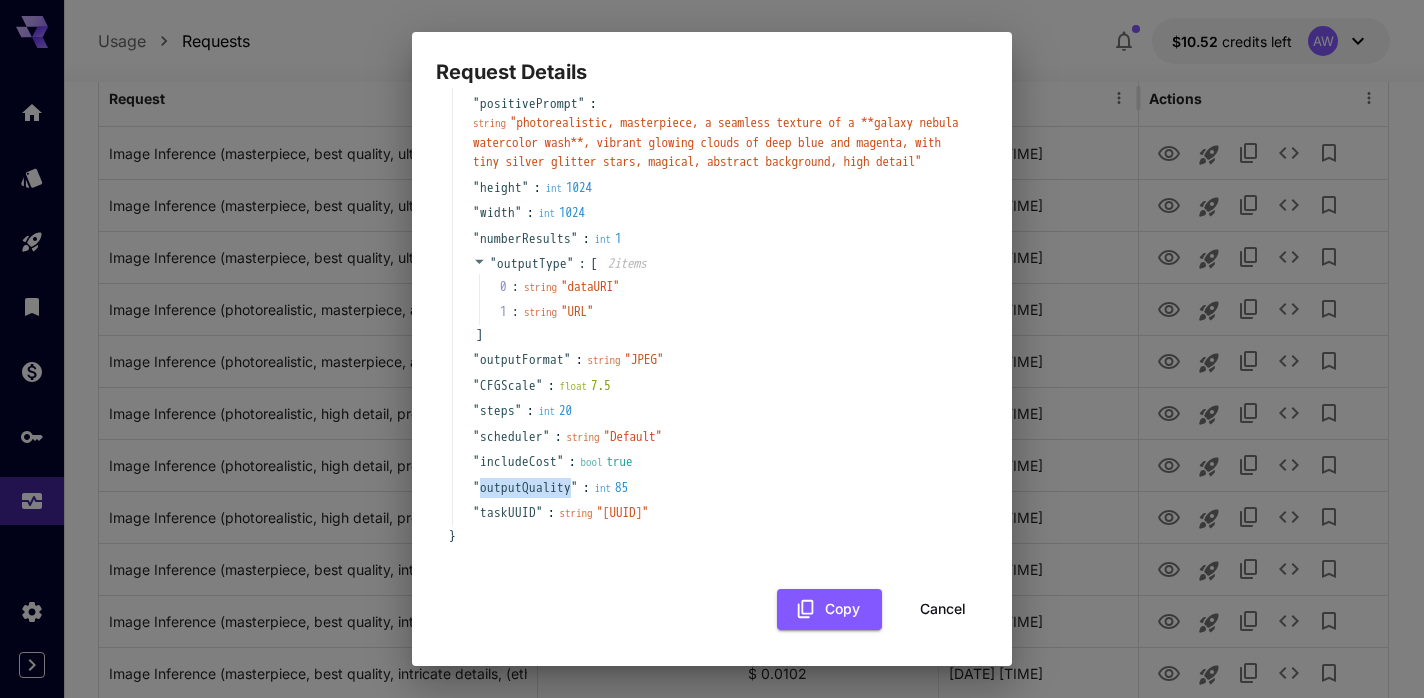 click on "outputQuality" at bounding box center [525, 488] 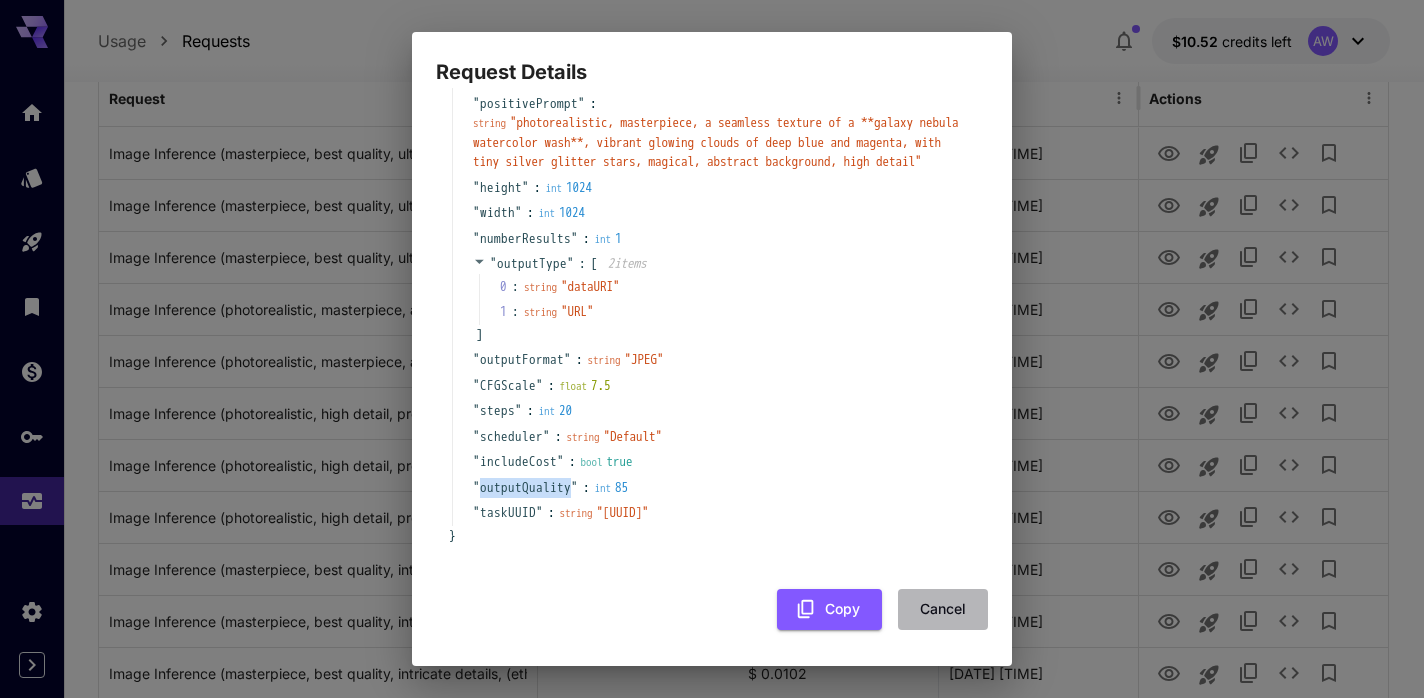 click on "Cancel" at bounding box center [943, 609] 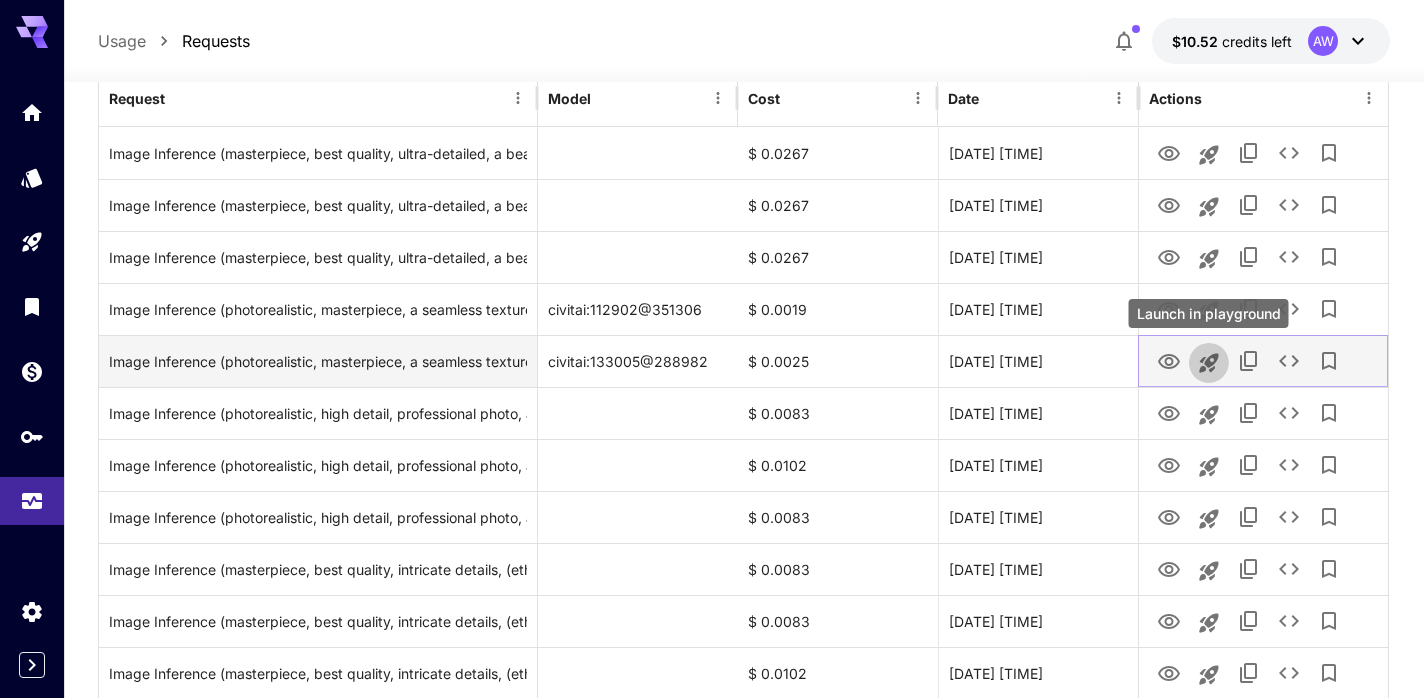 click 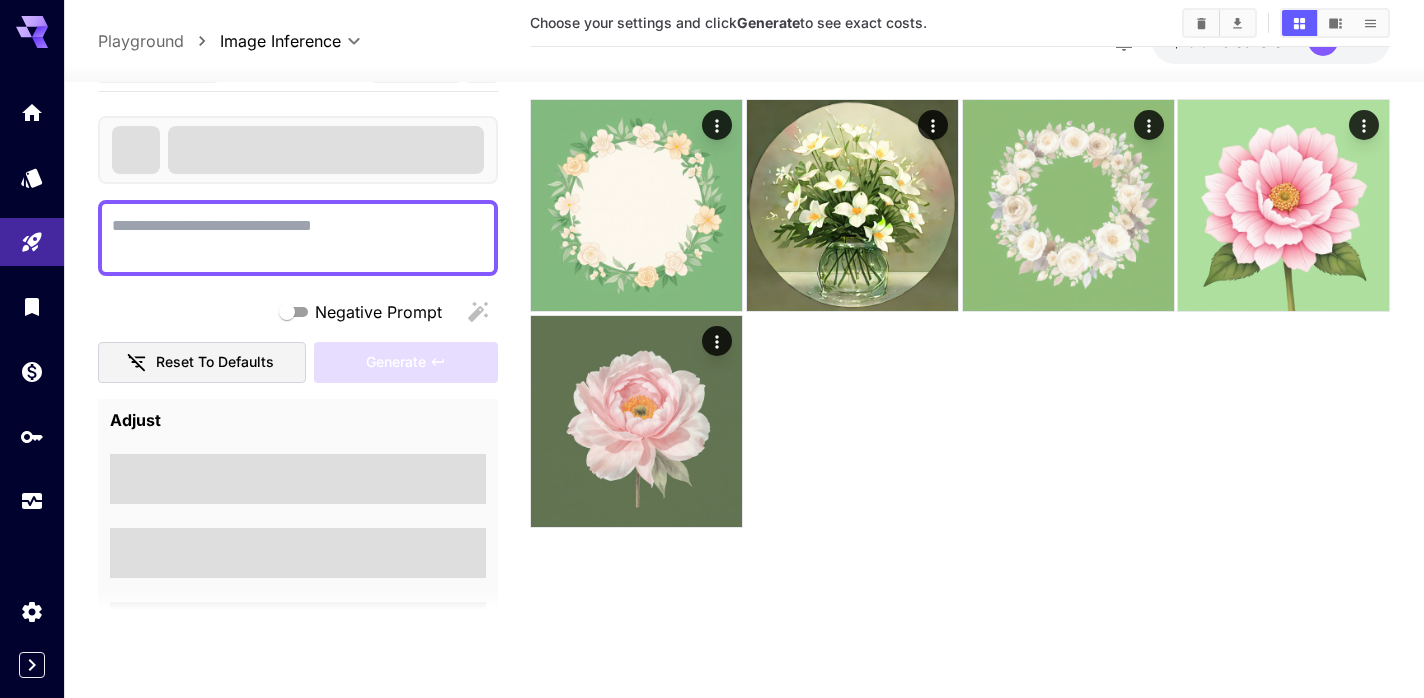scroll, scrollTop: 158, scrollLeft: 0, axis: vertical 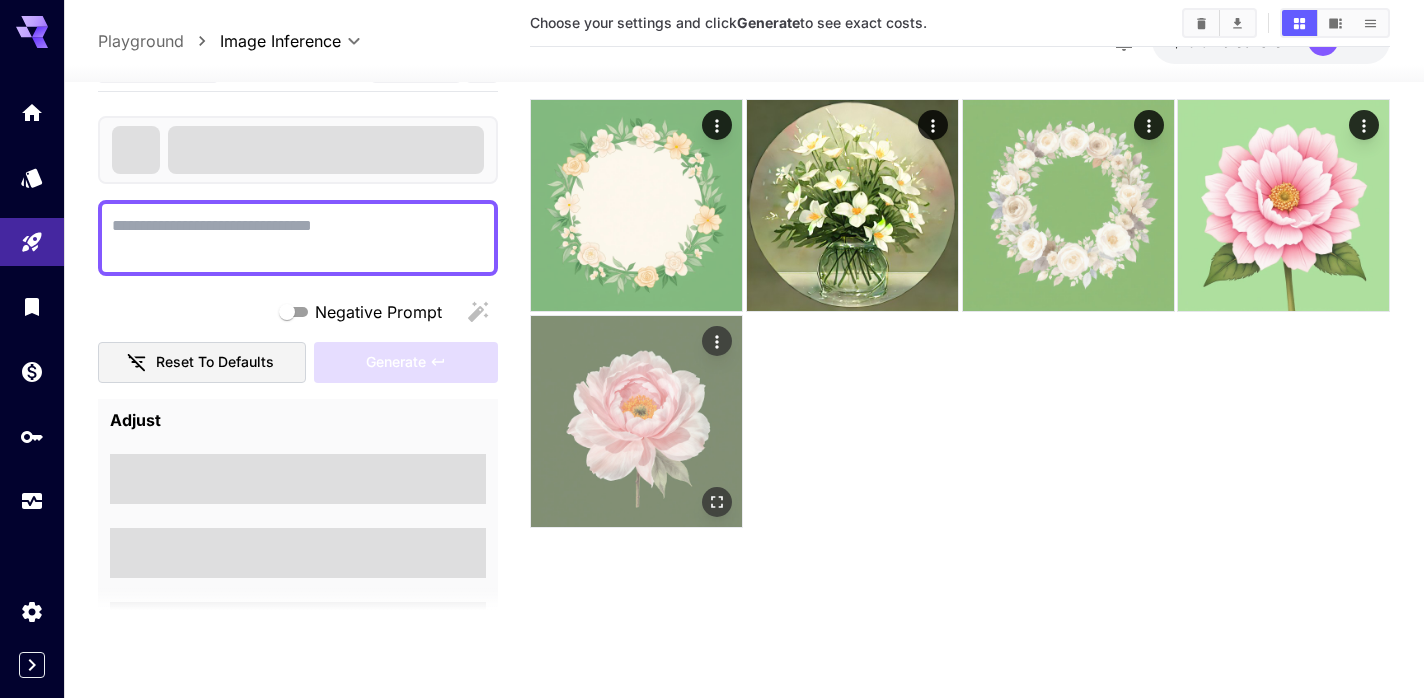 type on "**********" 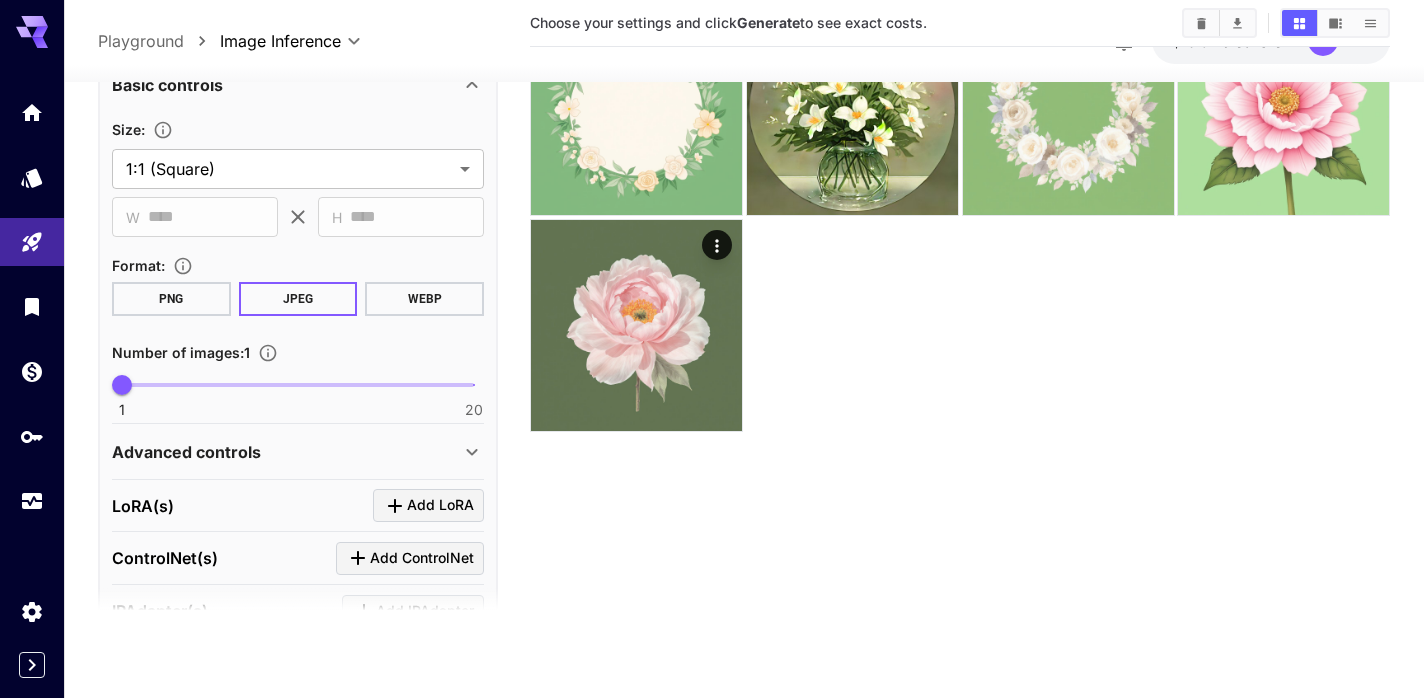 scroll, scrollTop: 465, scrollLeft: 0, axis: vertical 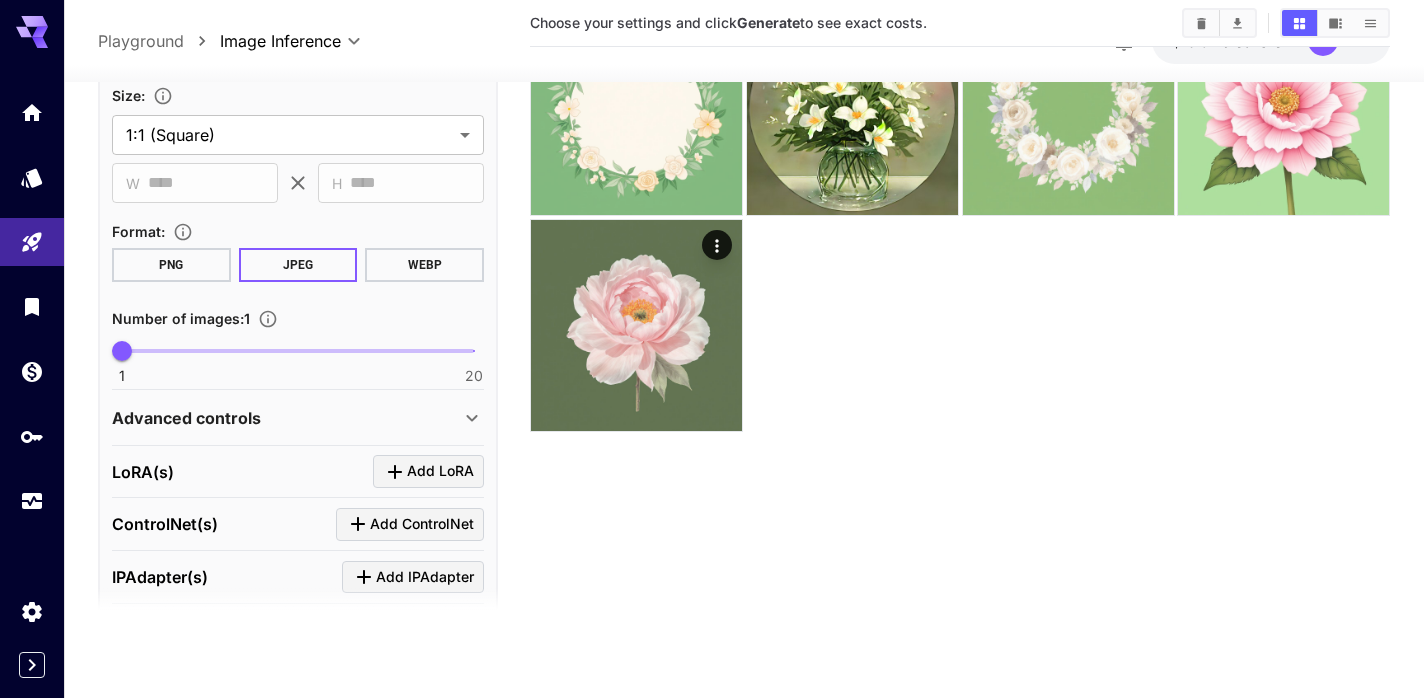 click on "Advanced controls Seed image :  Drag or upload image ​ Mask image :  Drag or upload image ​ Outpainting :  Reset top * ​ right * ​ bottom * ​ left * ​ Blur * ​ Seed :  ​ Scheduler :  ******* ​ Steps :  20 0 50 20 Prompt Weighting :  ​ ******* ​ See   syntax examples CFG scale :  7.5 0 50 7.5 CLIP Skip :  0 1 2" at bounding box center (298, 417) 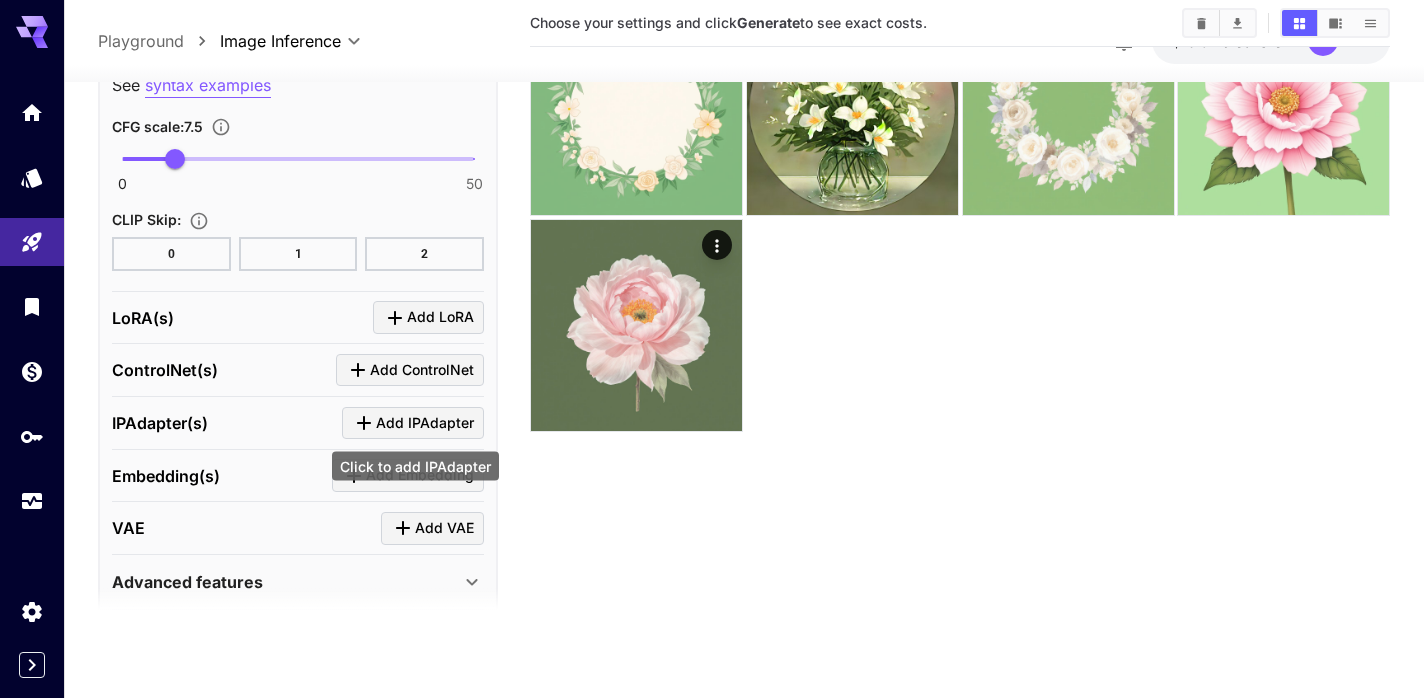 scroll, scrollTop: 1688, scrollLeft: 0, axis: vertical 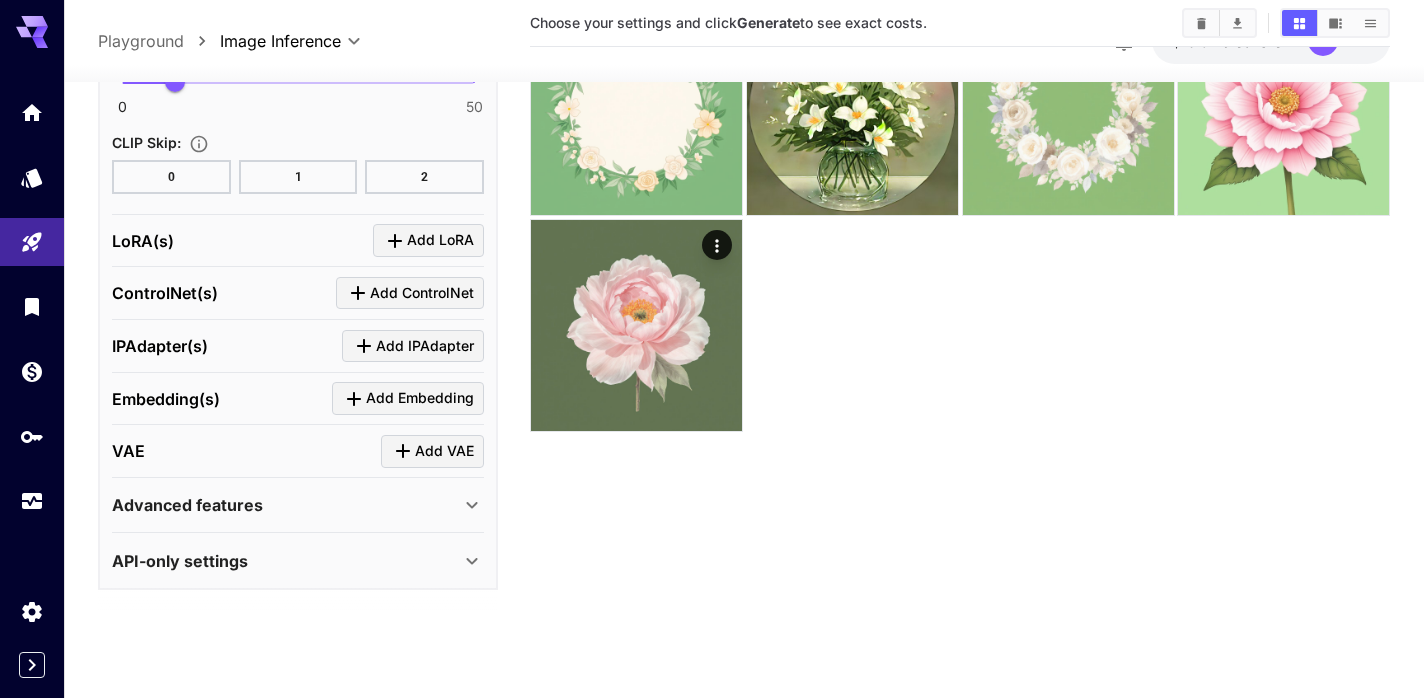 click on "Advanced features" at bounding box center (286, 505) 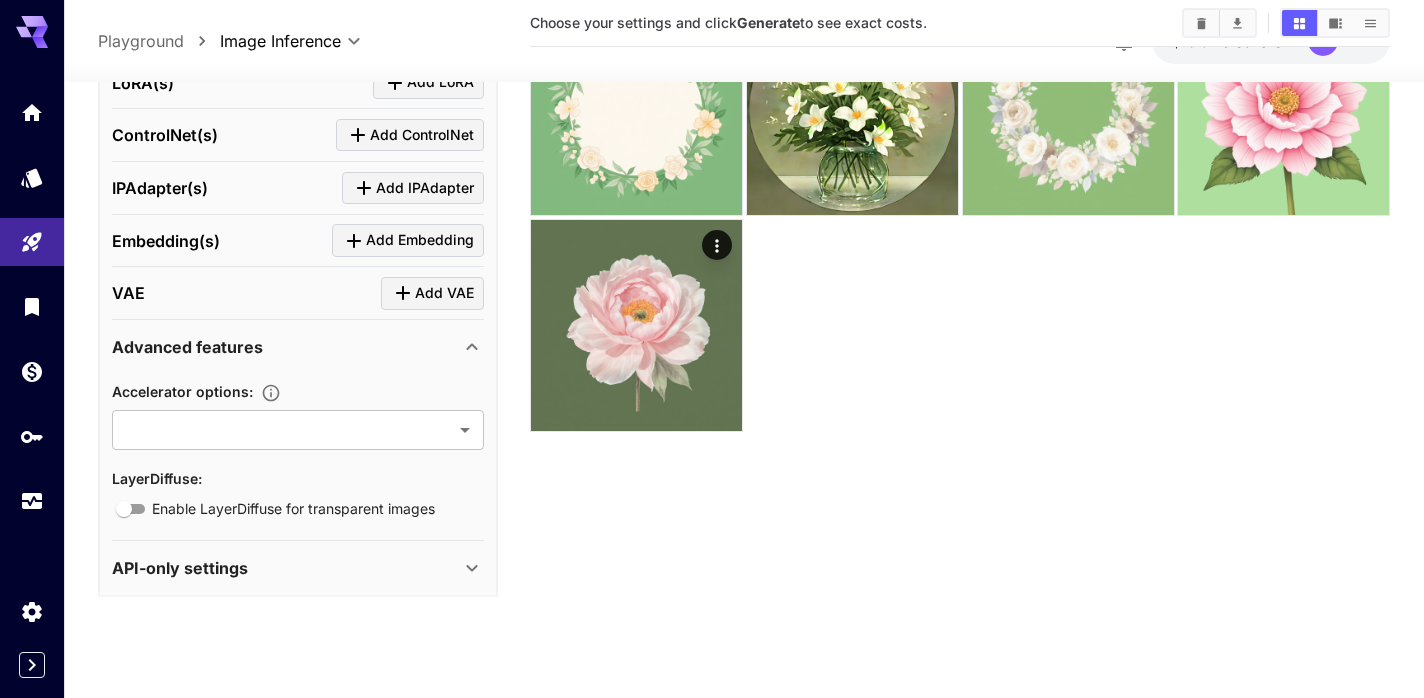 scroll, scrollTop: 1854, scrollLeft: 0, axis: vertical 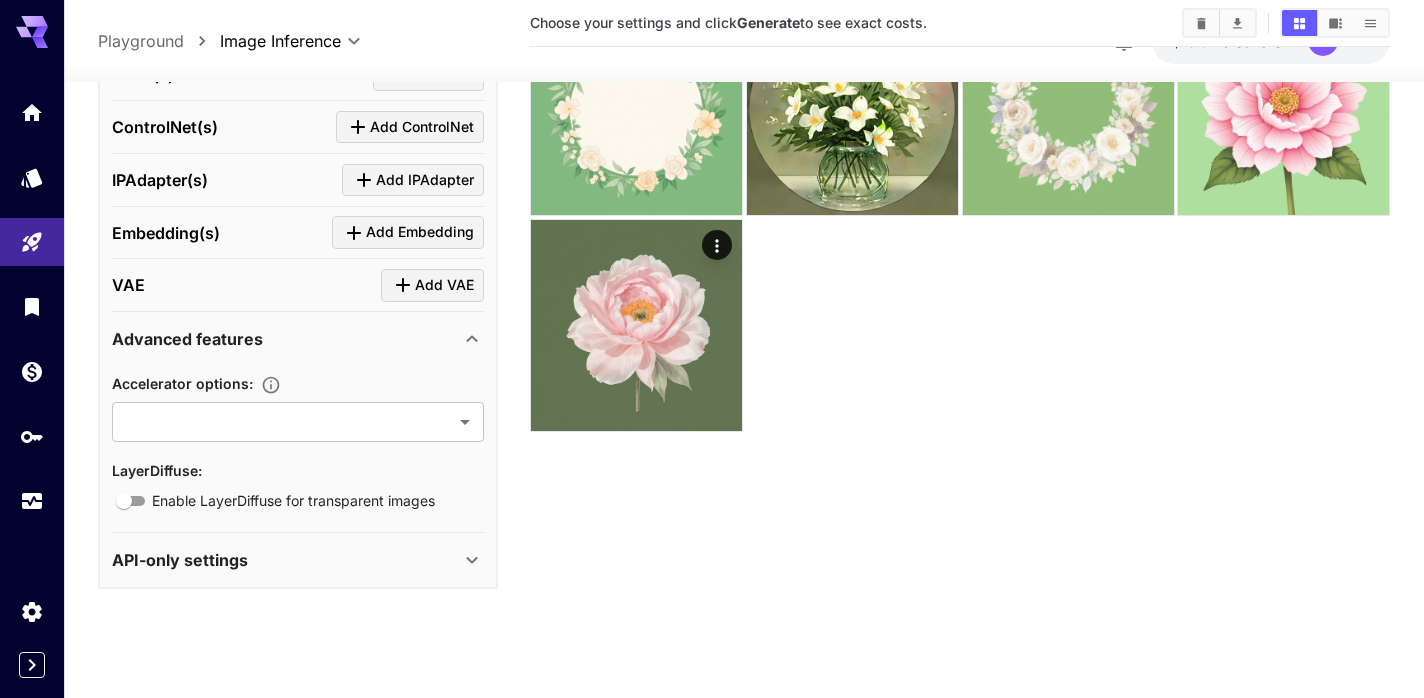 click on "API-only settings" at bounding box center [298, 560] 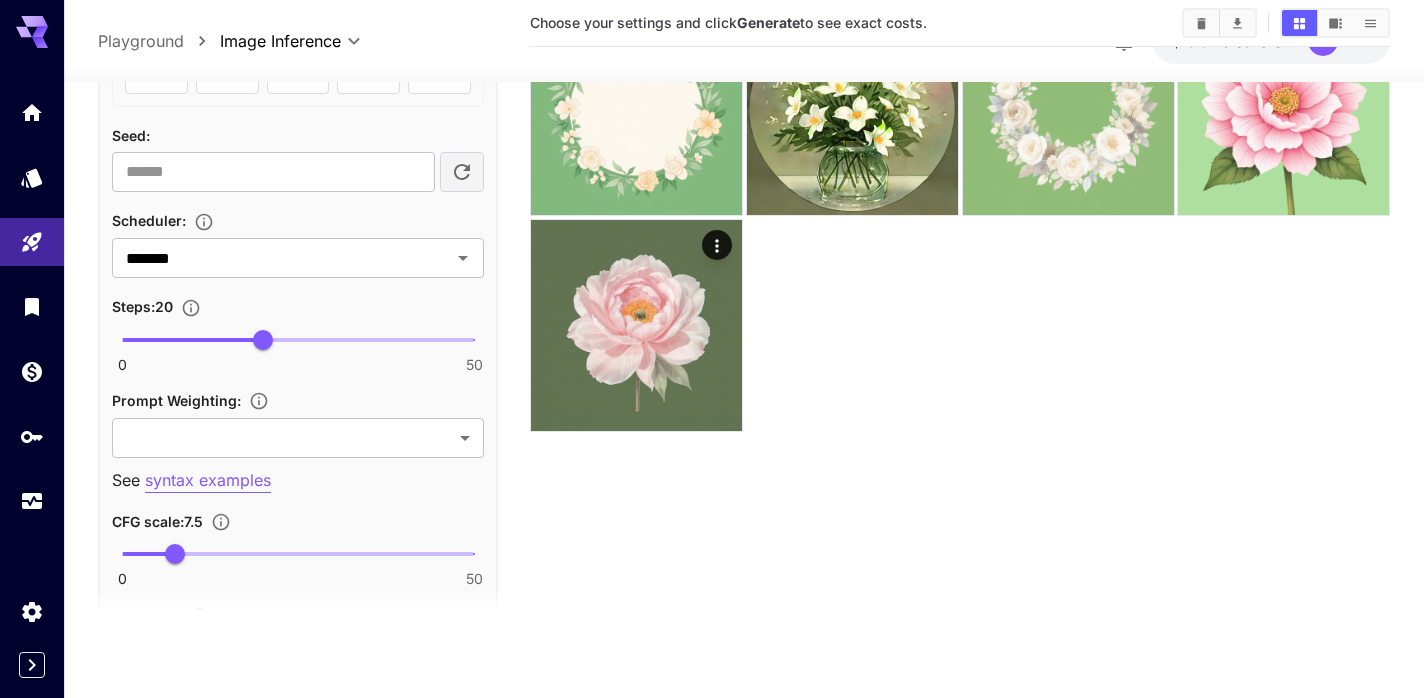 scroll, scrollTop: 1204, scrollLeft: 0, axis: vertical 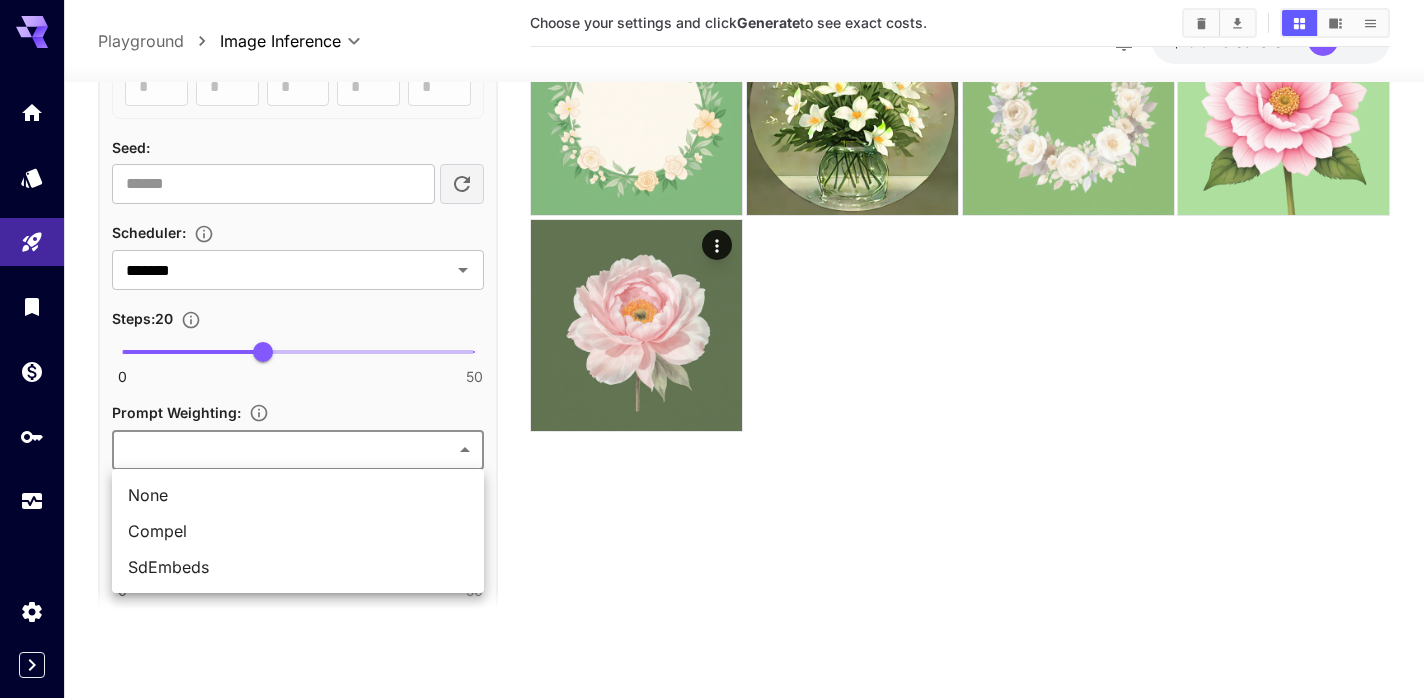 click on "**********" at bounding box center [712, 270] 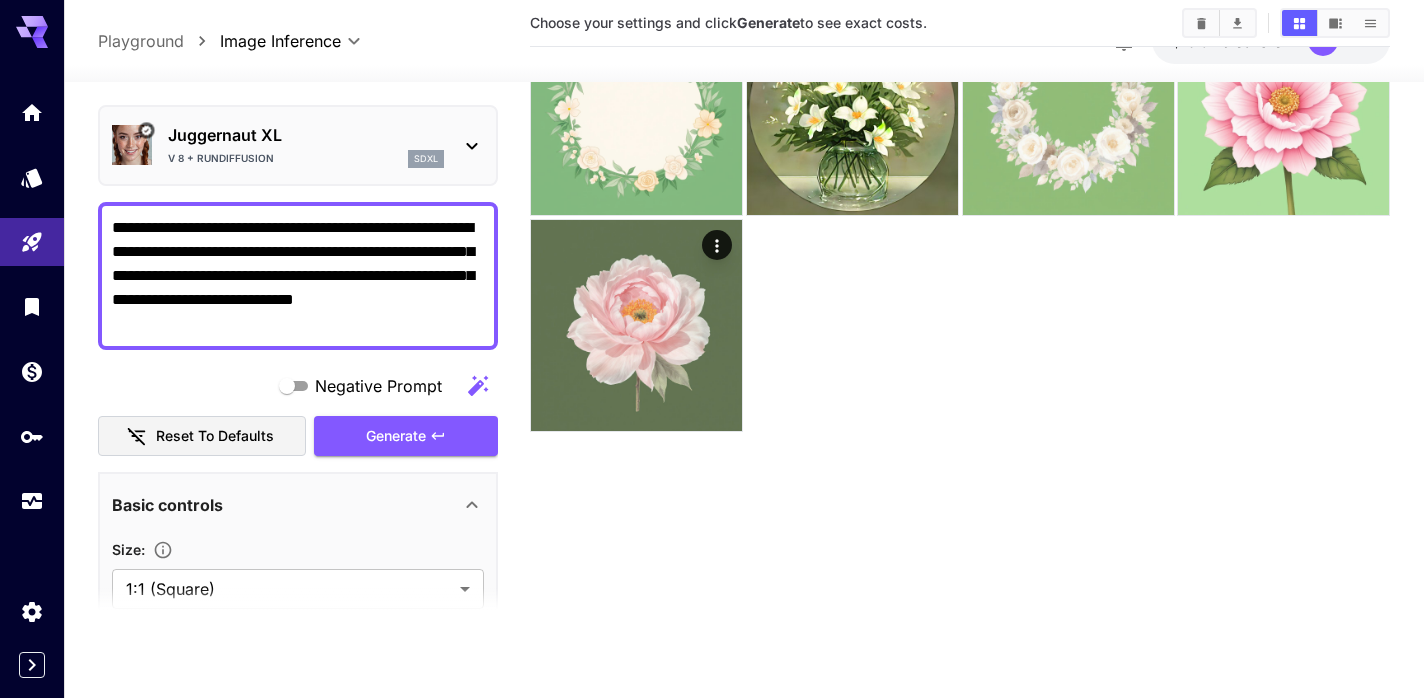 scroll, scrollTop: 0, scrollLeft: 0, axis: both 